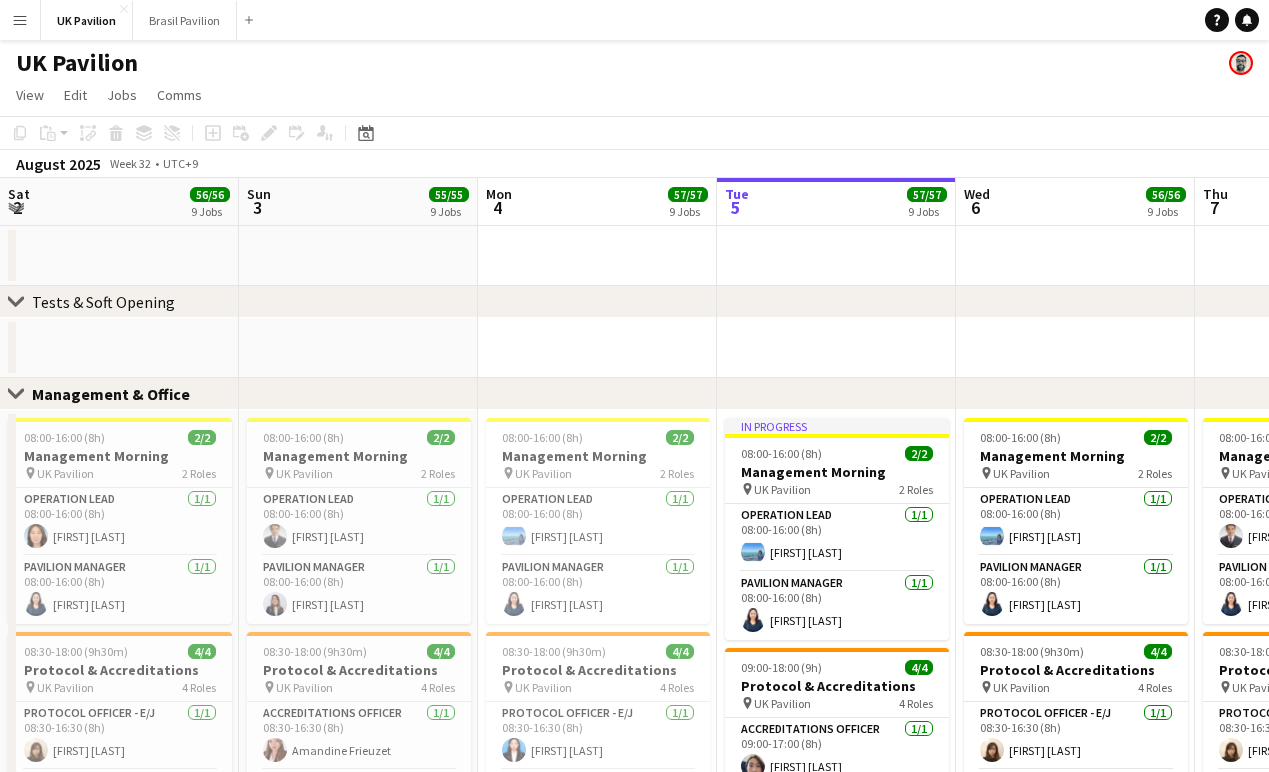 scroll, scrollTop: 0, scrollLeft: 0, axis: both 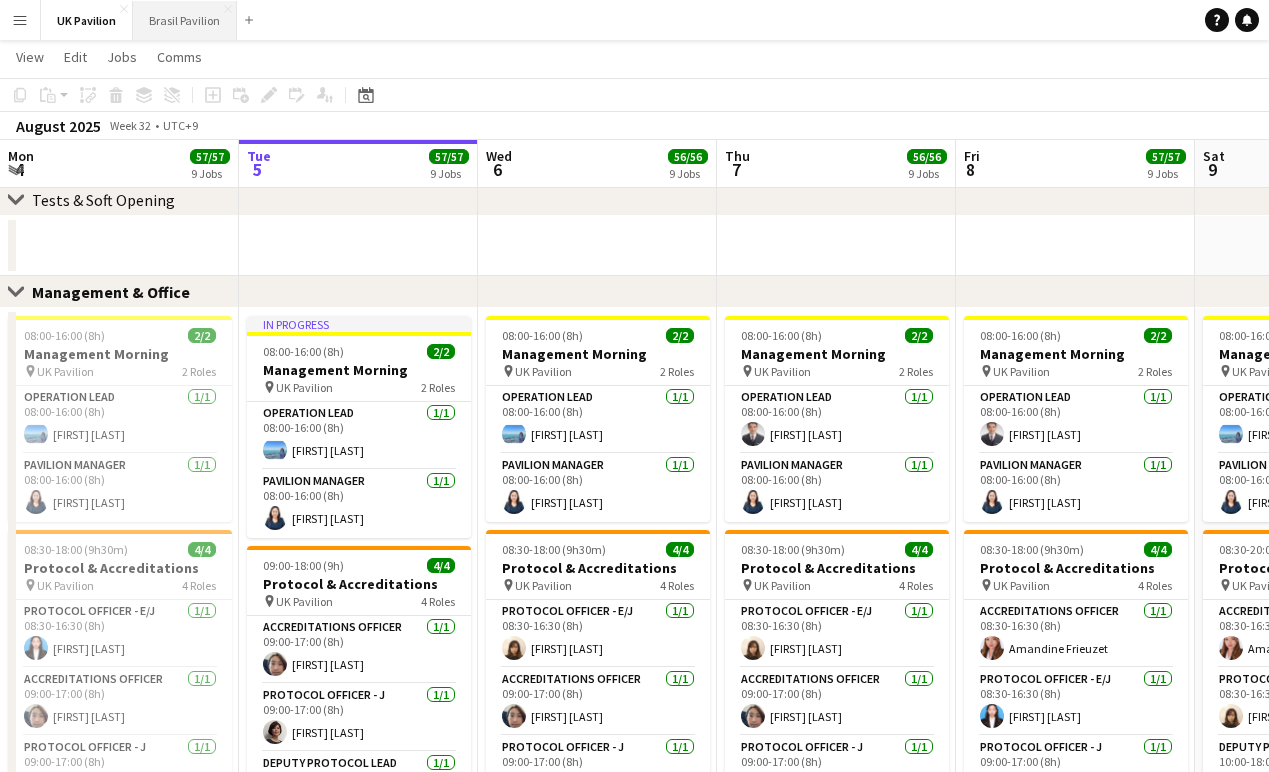 click on "Brasil Pavilion
Close" at bounding box center (185, 20) 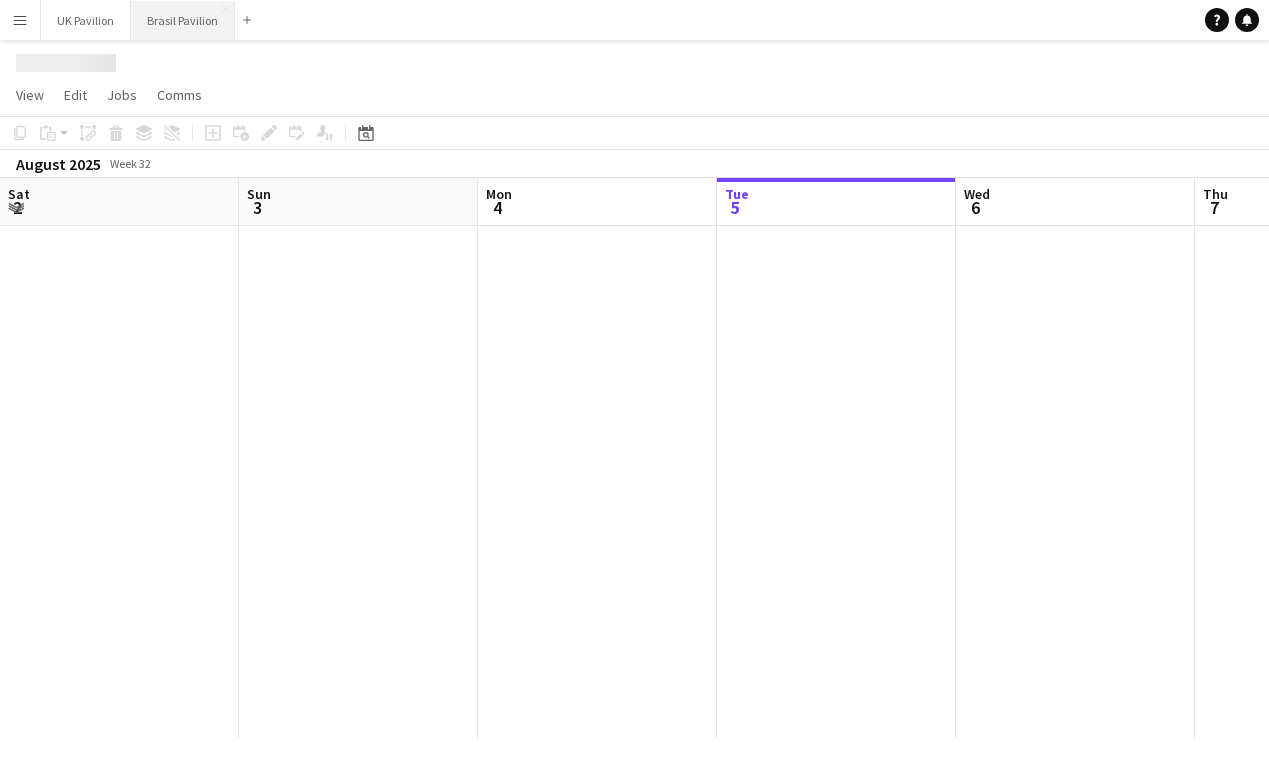 scroll, scrollTop: 0, scrollLeft: 0, axis: both 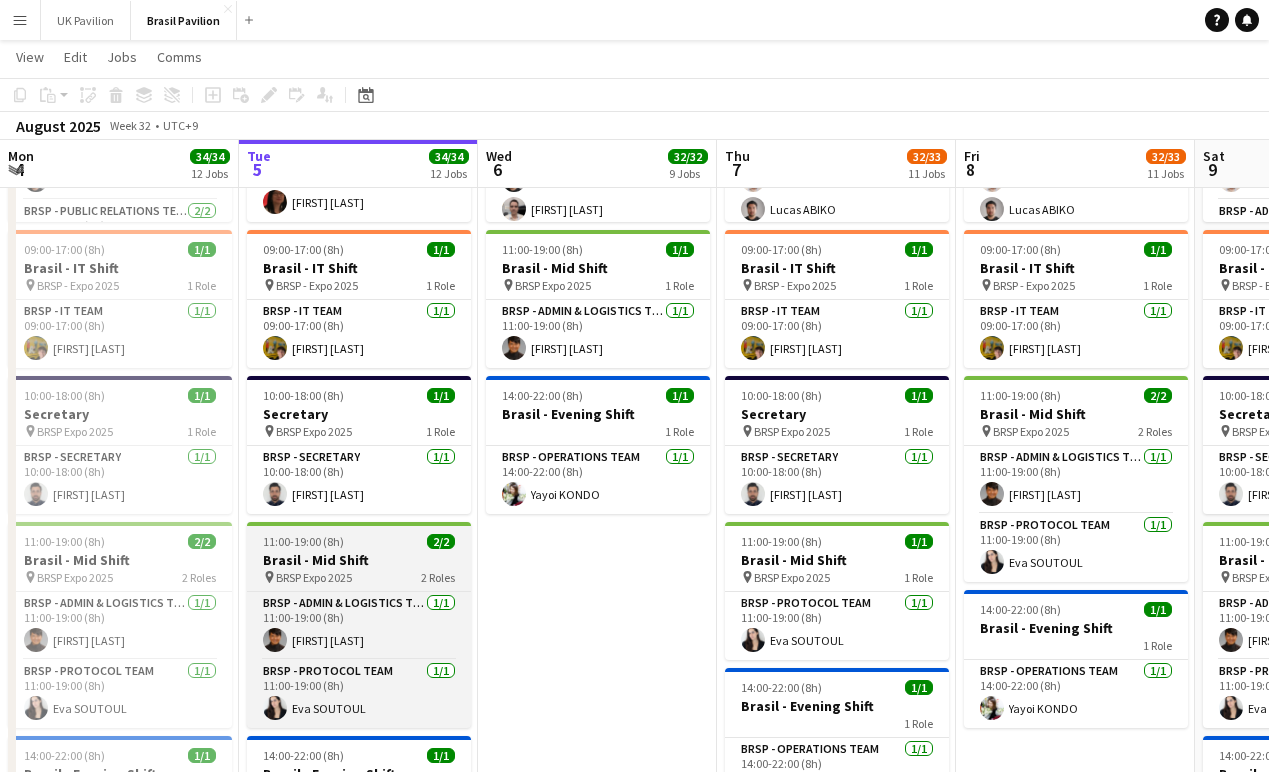 click on "Brasil - Mid Shift" at bounding box center [359, 560] 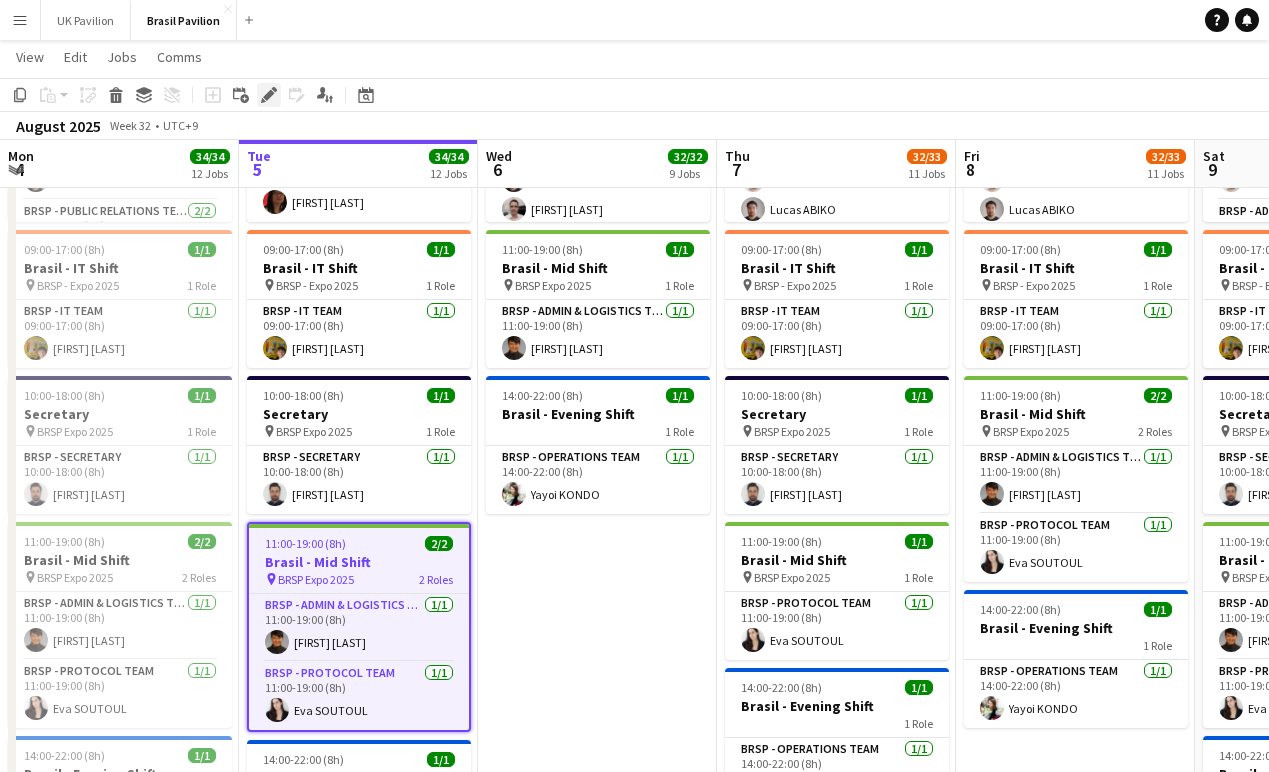 click on "Edit" 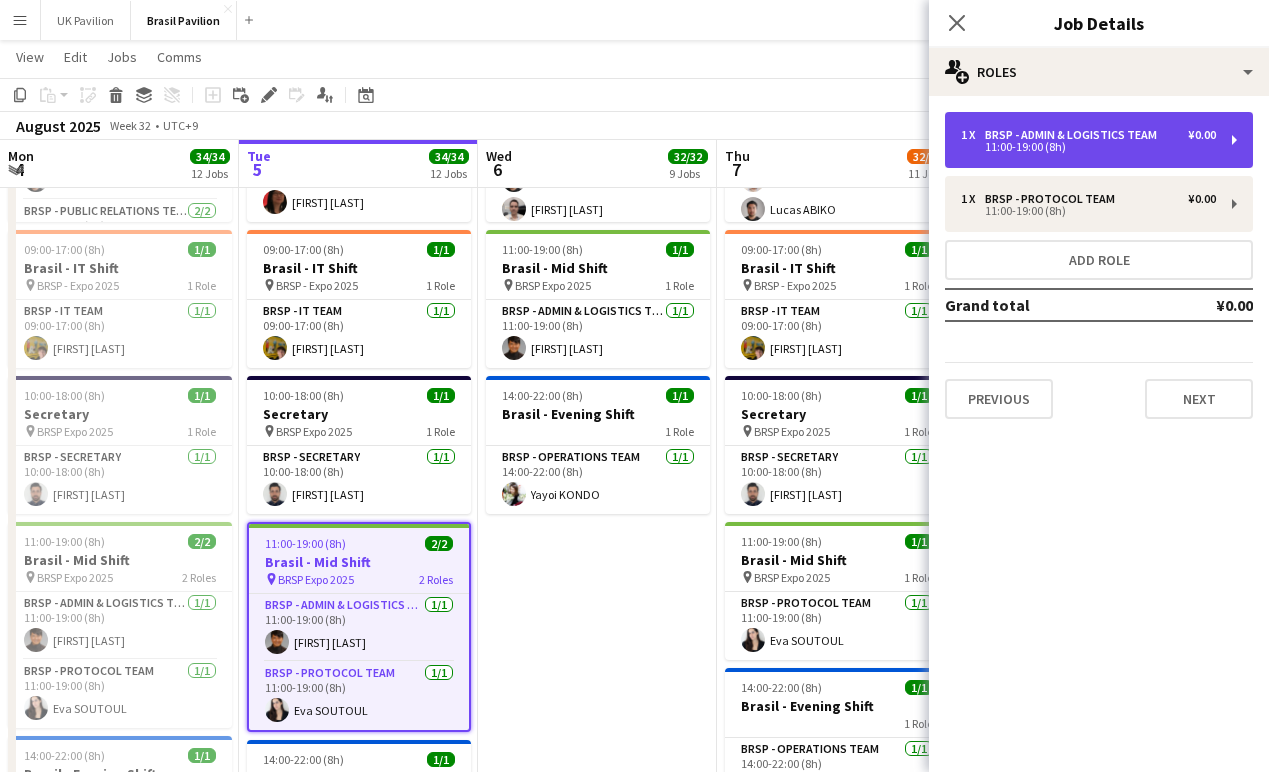 click on "BRSP - Admin & Logistics Team" at bounding box center [1075, 135] 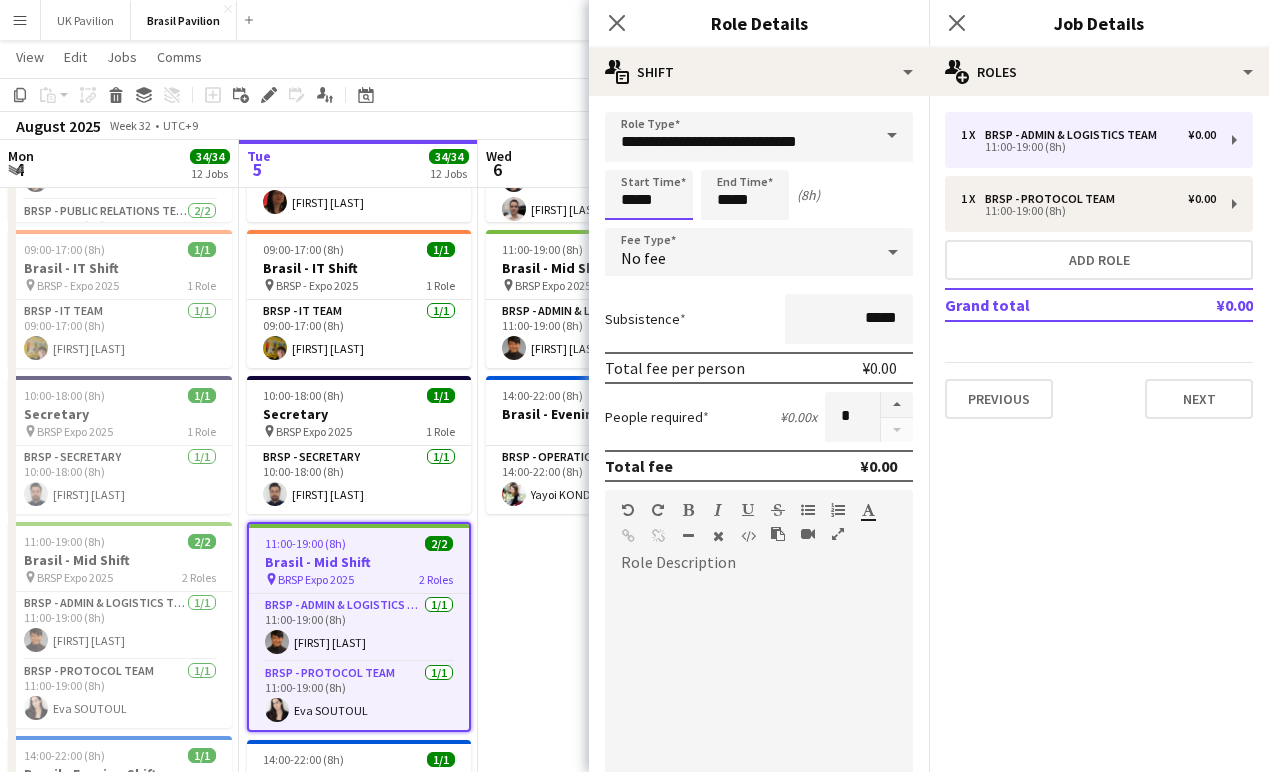 click on "*****" at bounding box center (649, 195) 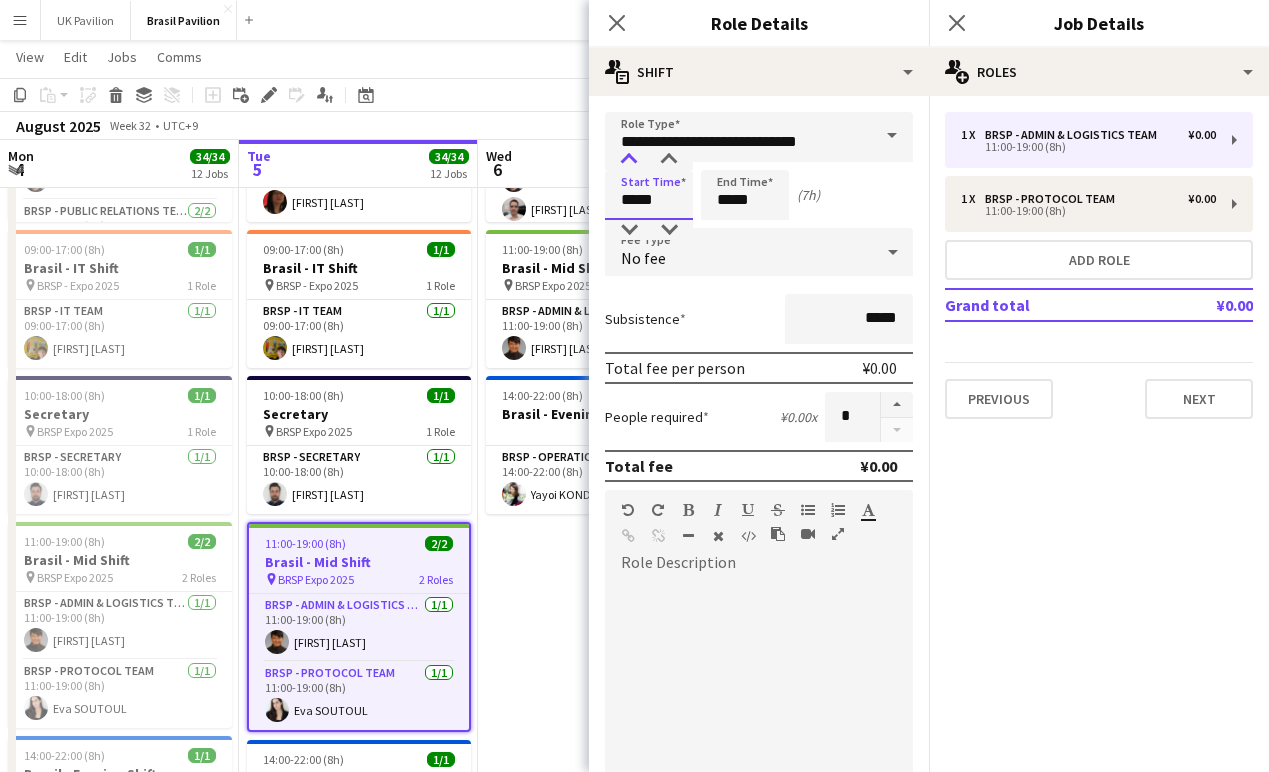 click at bounding box center (629, 160) 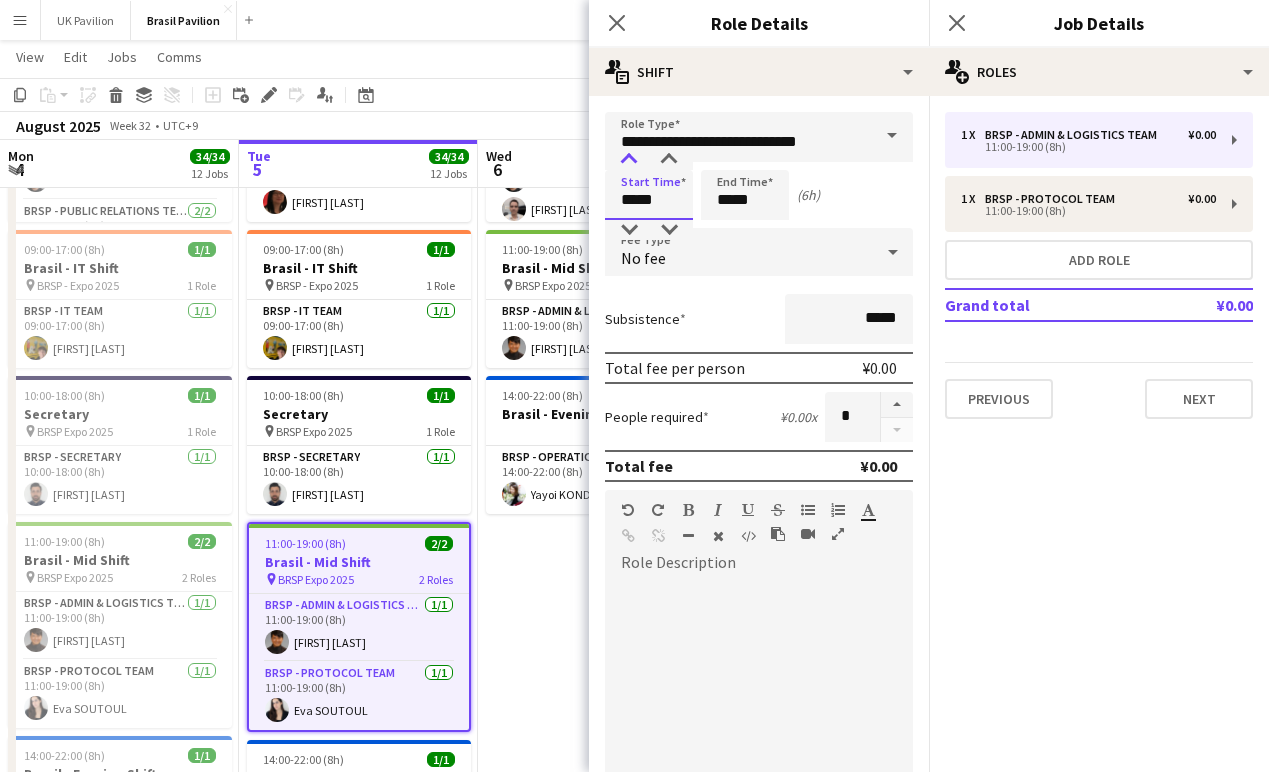 click at bounding box center [629, 160] 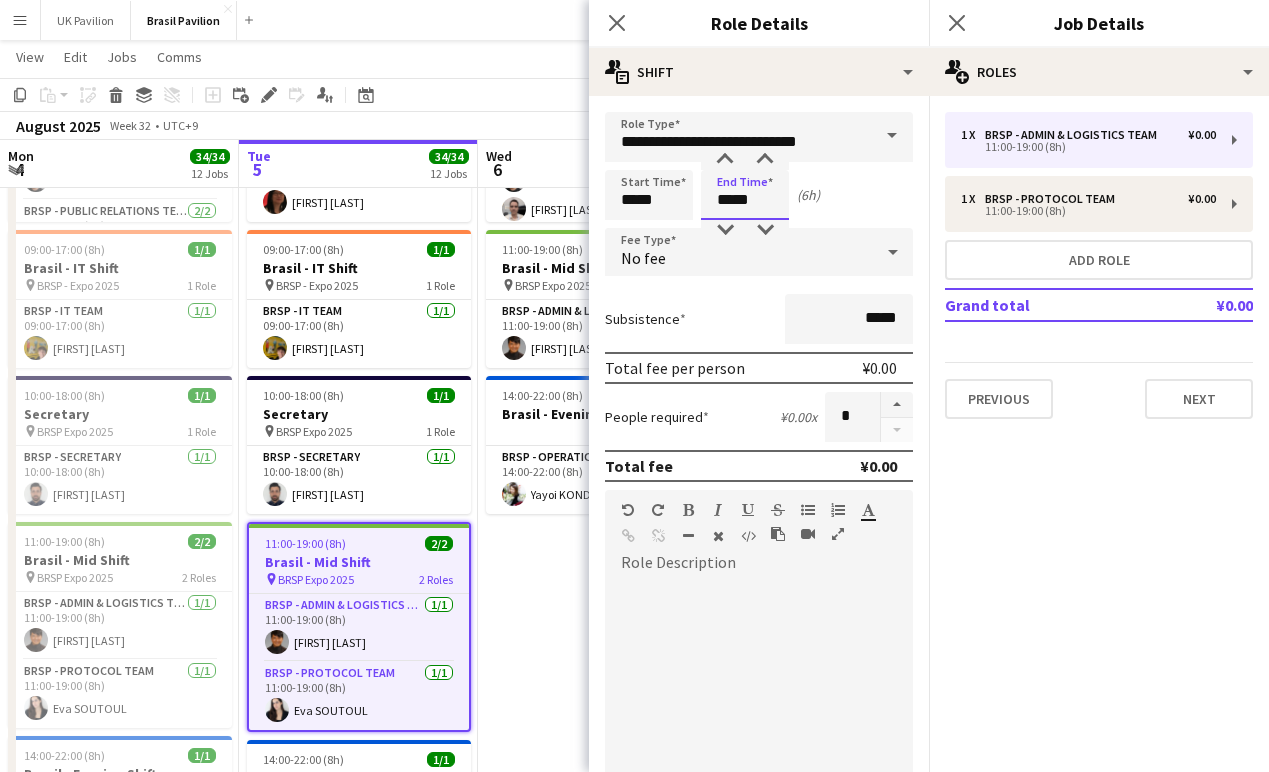click on "*****" at bounding box center (745, 195) 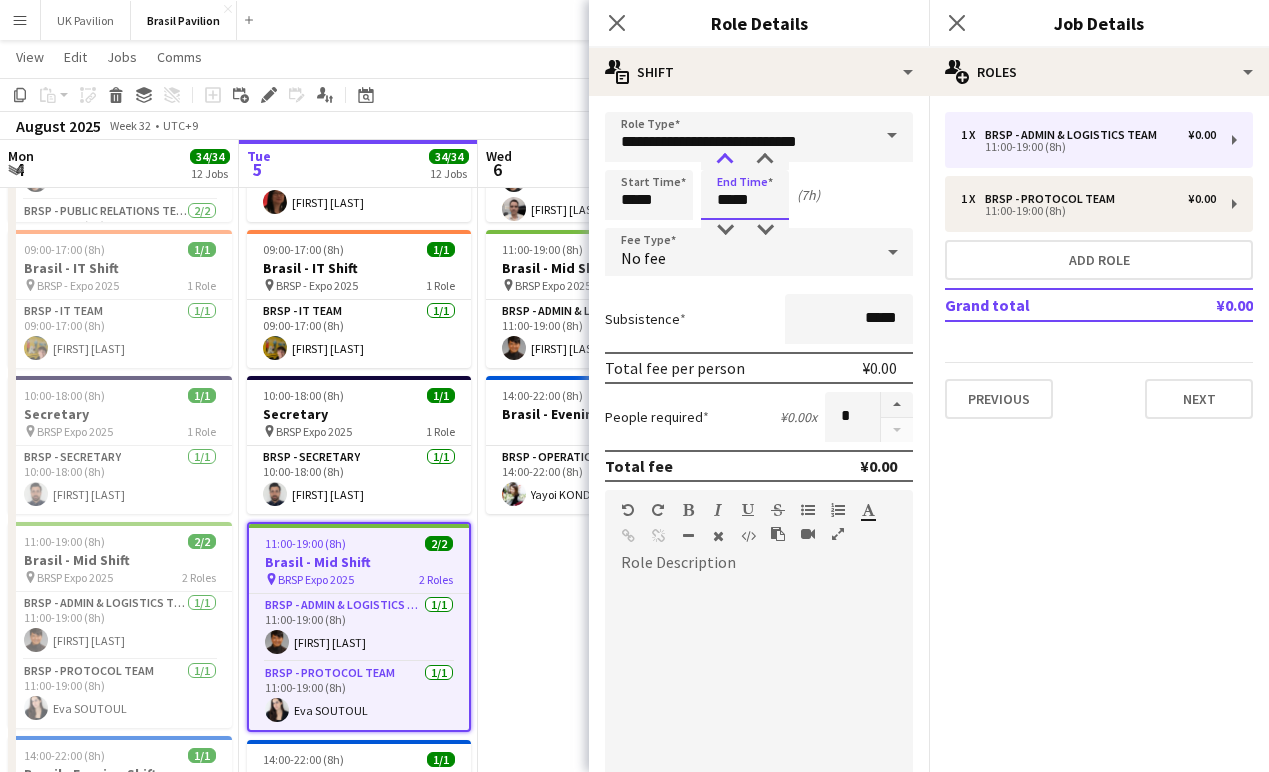click at bounding box center (725, 160) 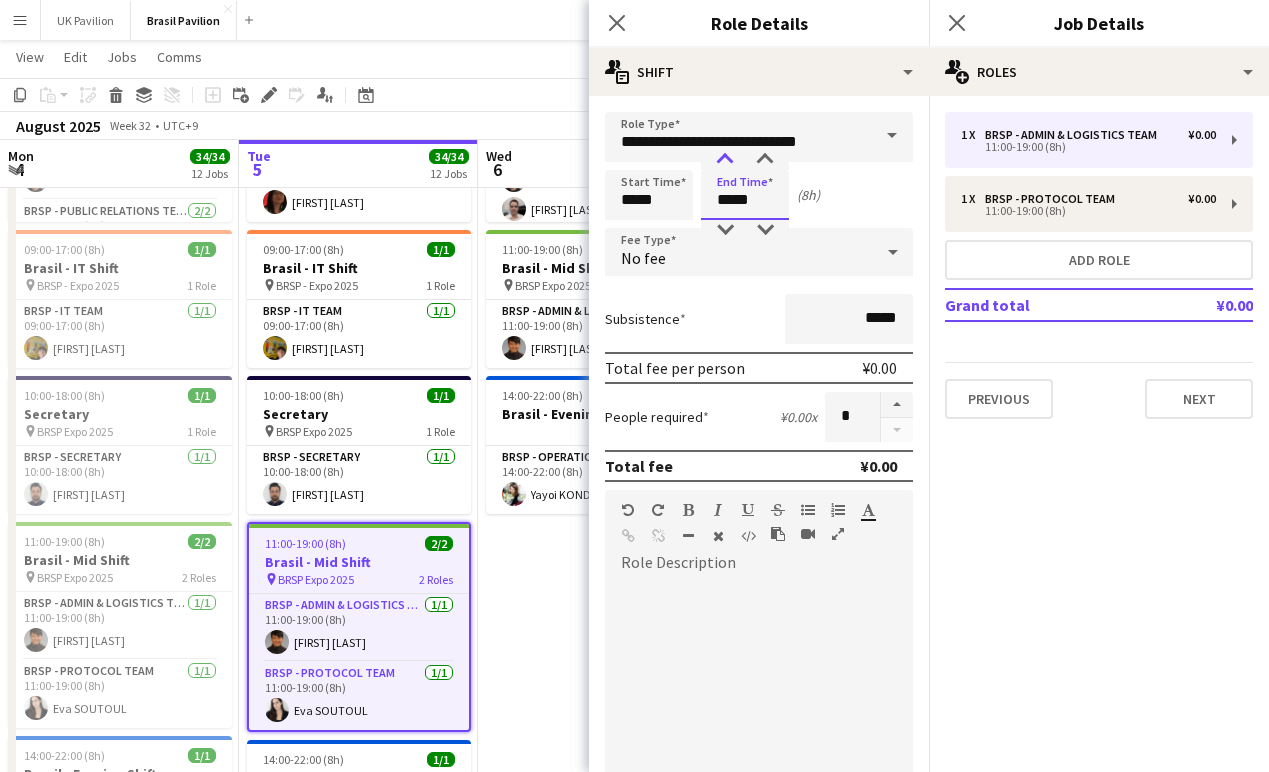 click at bounding box center (725, 160) 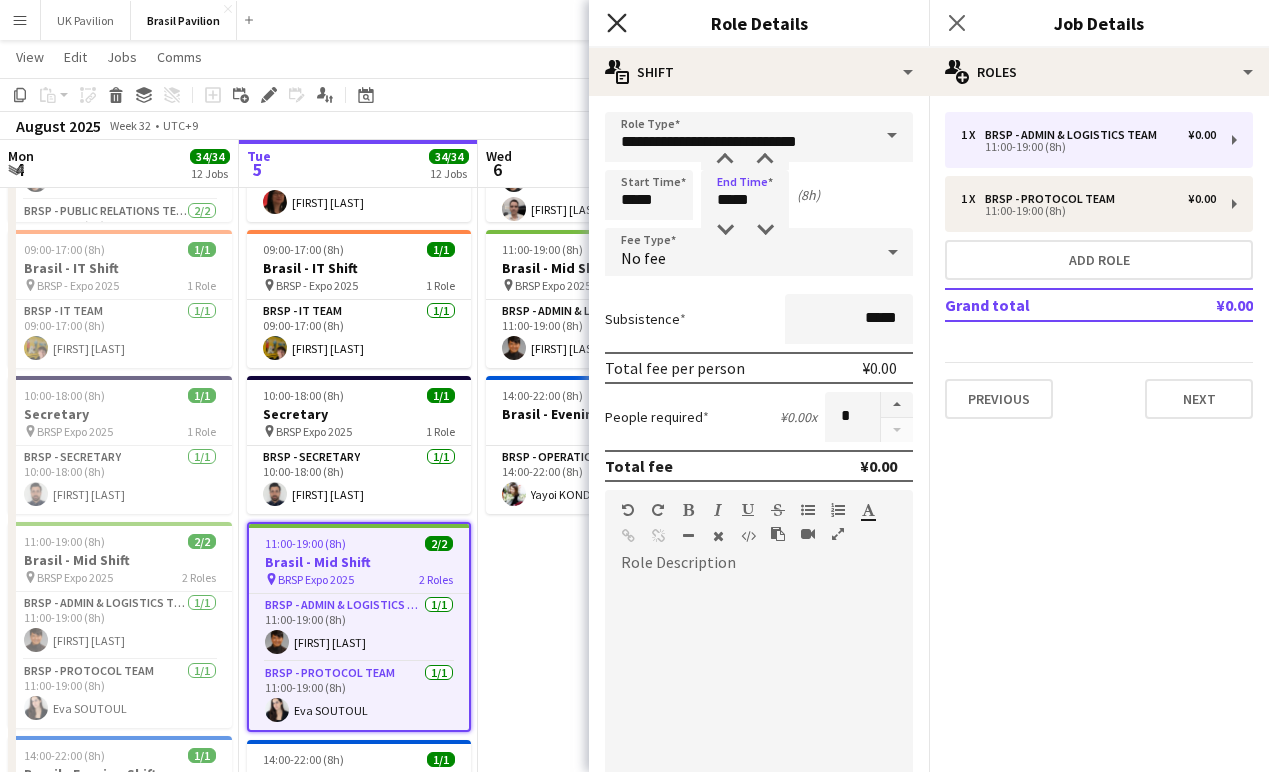 click on "Close pop-in" 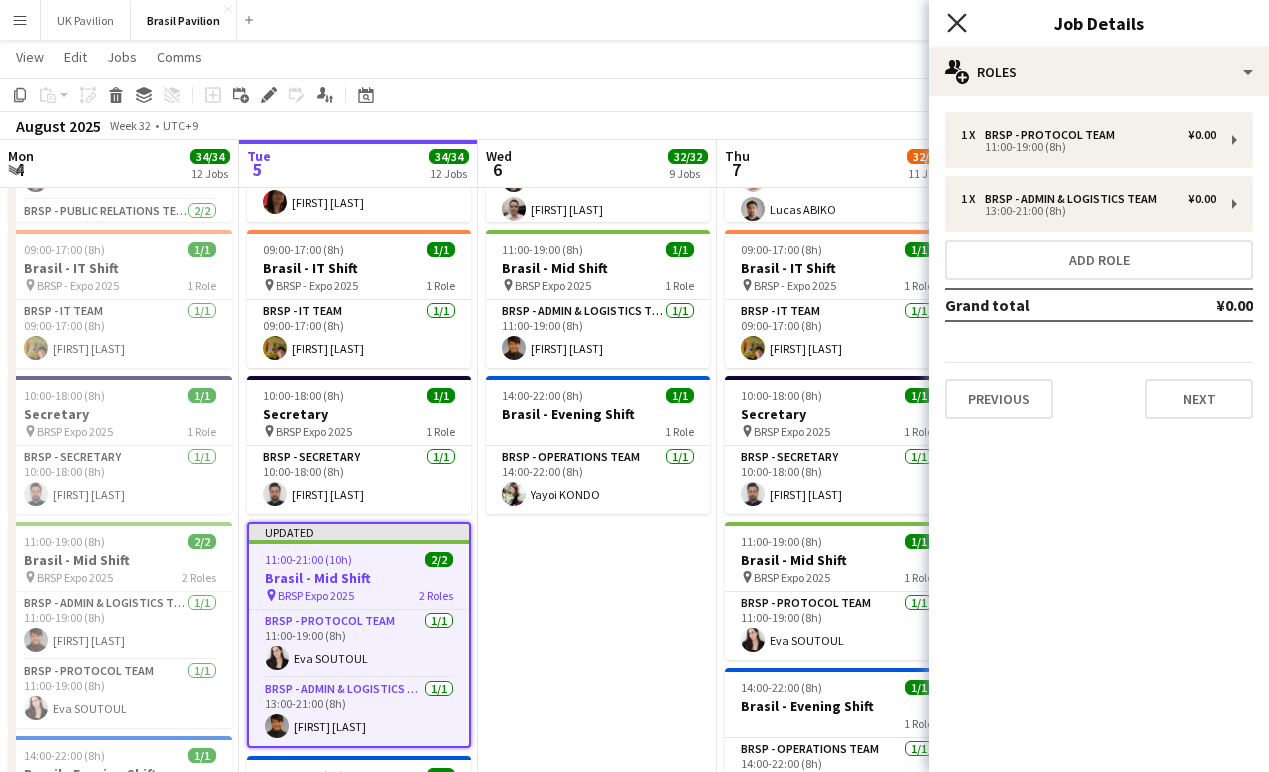 click on "Close pop-in" 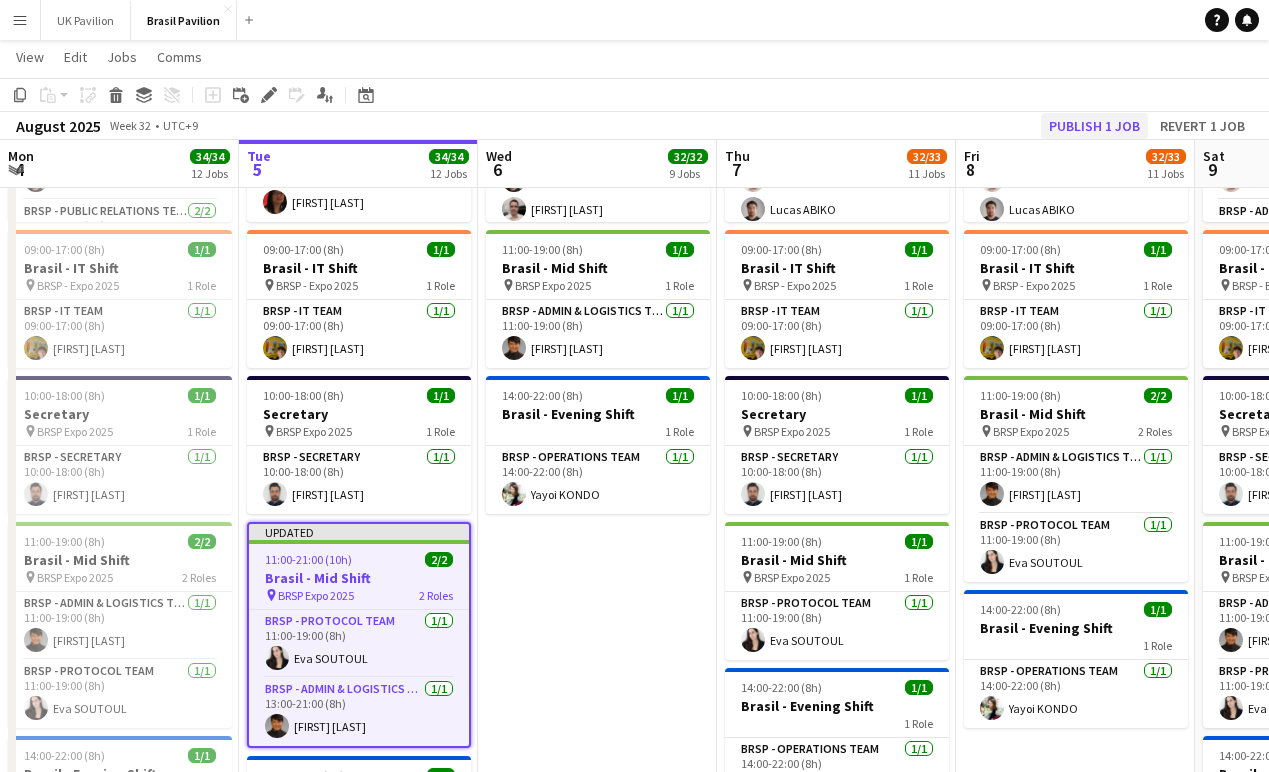click on "Publish 1 job" 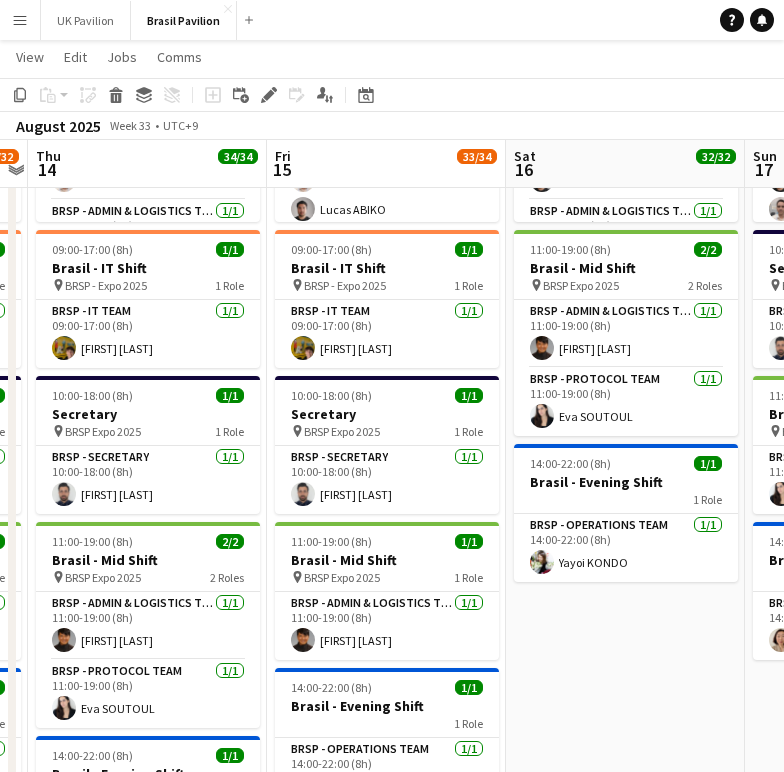 scroll, scrollTop: 0, scrollLeft: 421, axis: horizontal 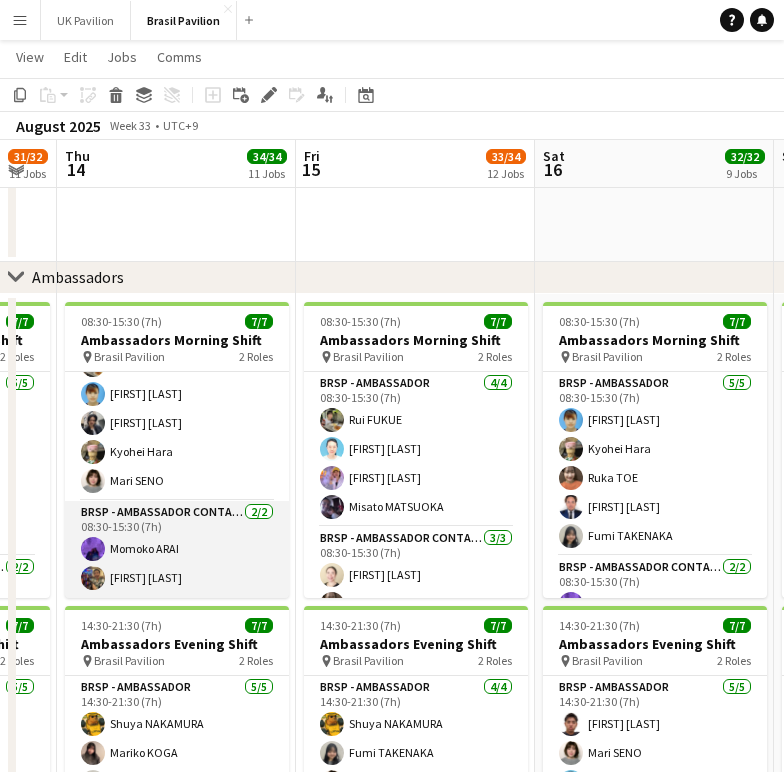 click on "BRSP - Ambassador Contact Point   2/2   [TIME]-[TIME] ([DURATION])
[FIRST] [LAST] [FIRST] [LAST]" at bounding box center [177, 549] 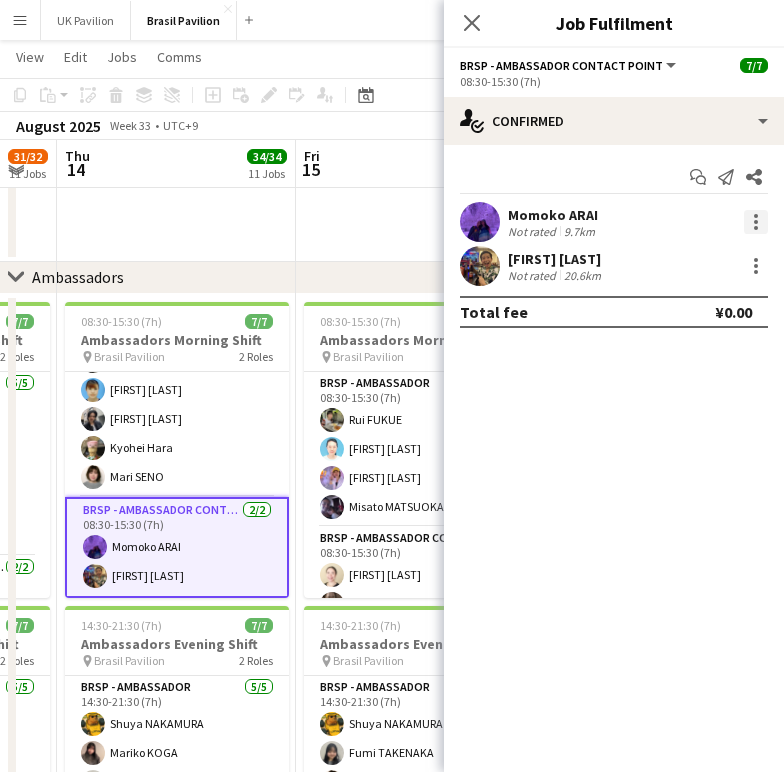 click at bounding box center (756, 222) 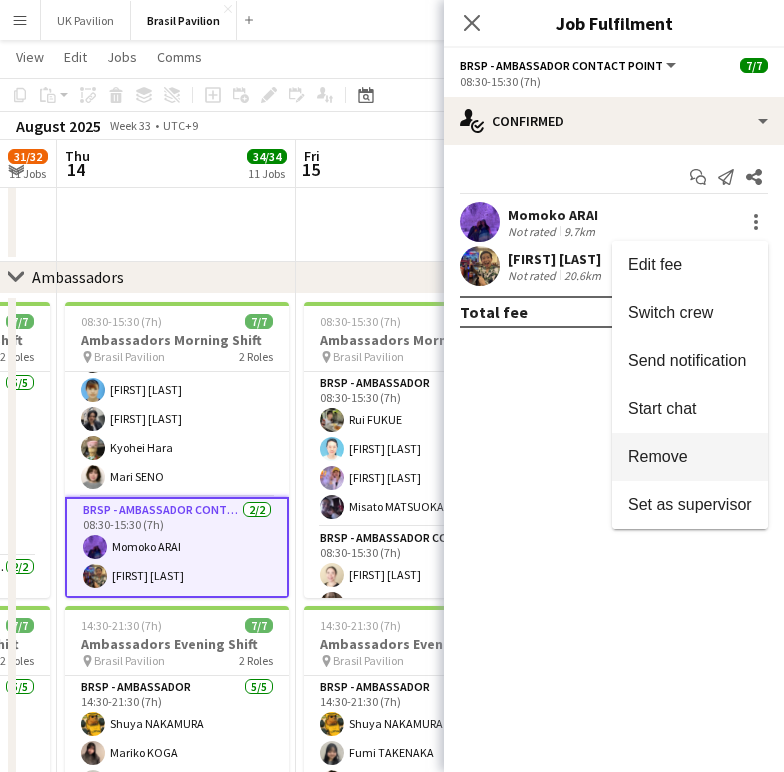 click on "Remove" at bounding box center (658, 456) 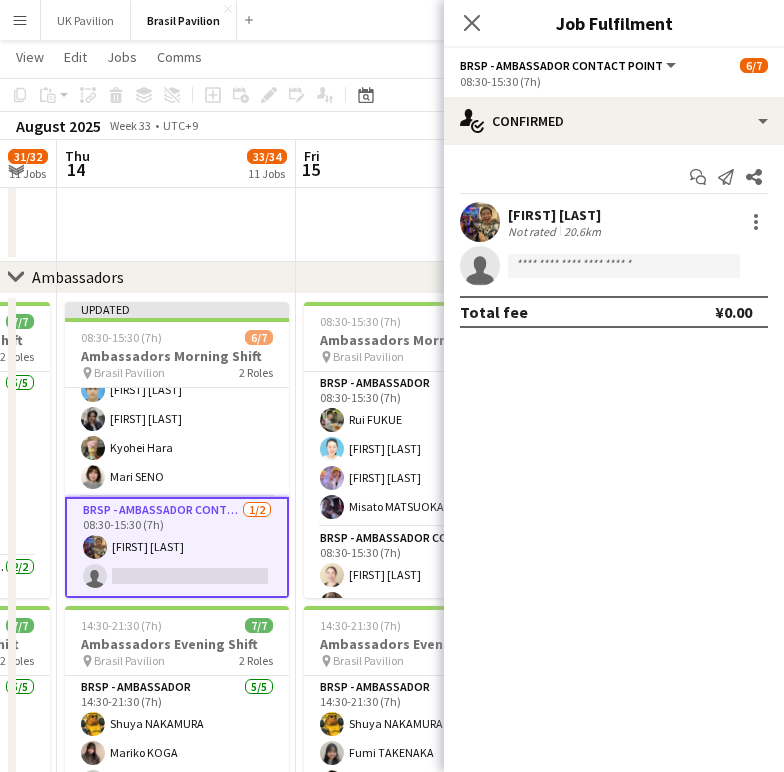 click on "BRSP - Ambassador Contact Point   1/2   [TIME]-[TIME] ([DURATION])
[FIRST] [LAST]
single-neutral-actions" at bounding box center [177, 547] 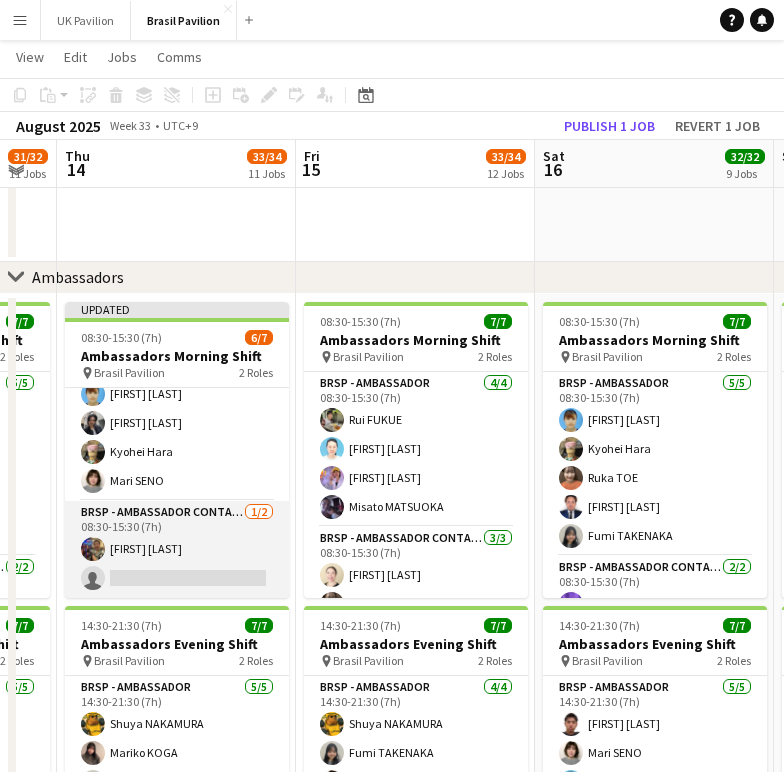 scroll, scrollTop: 101, scrollLeft: 0, axis: vertical 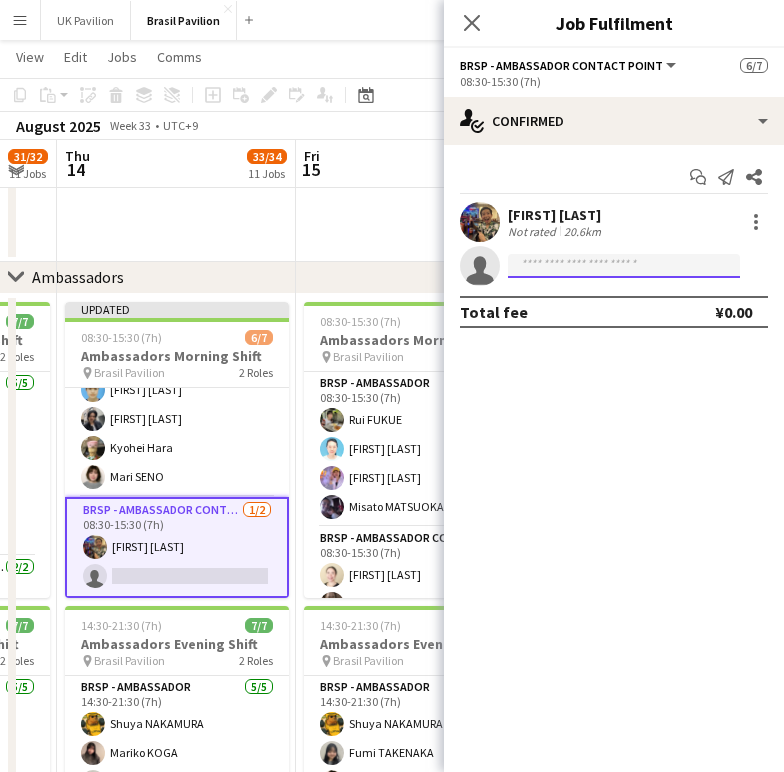 click 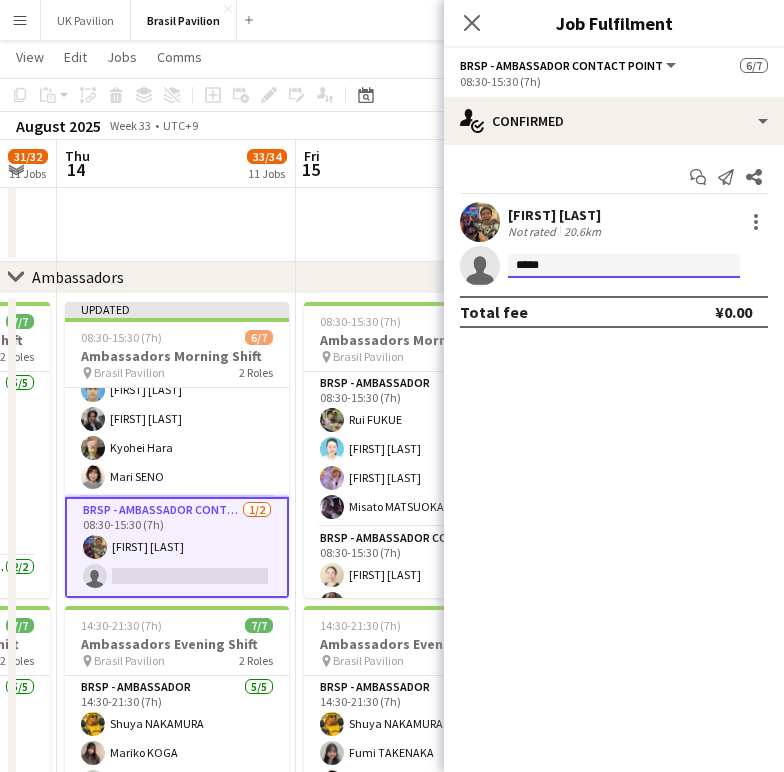 click on "*****" 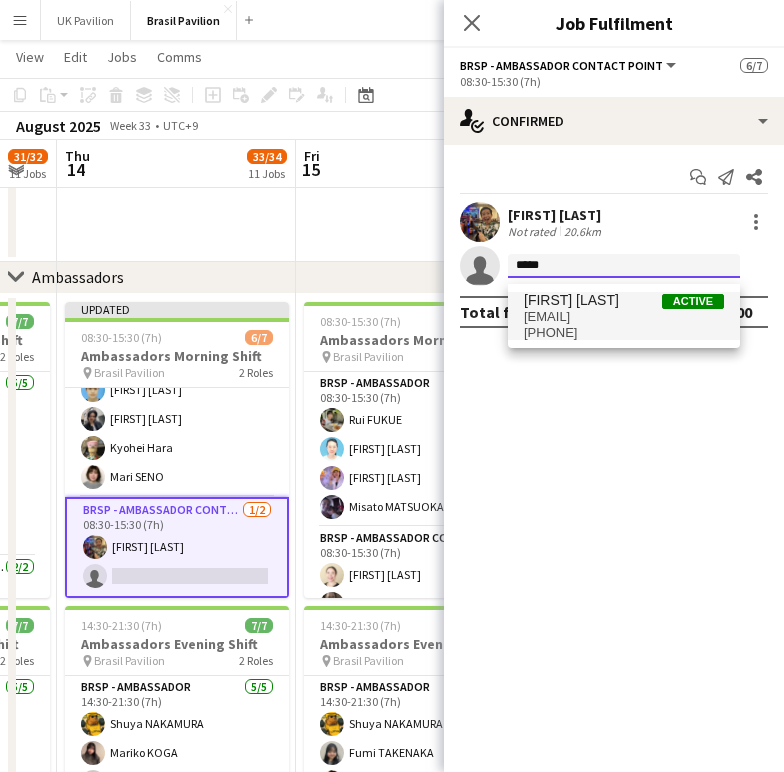 type on "*****" 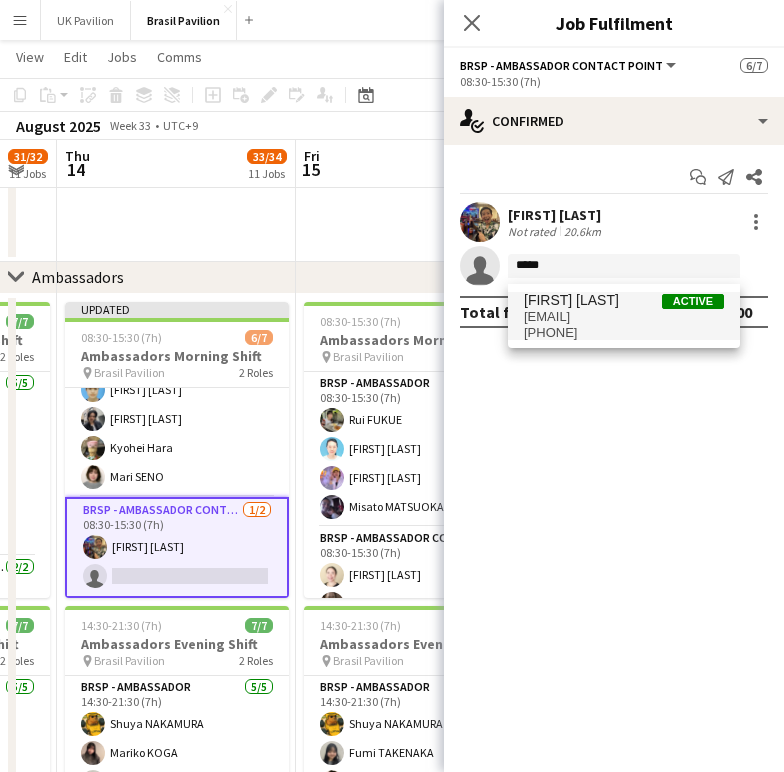 click on "[EMAIL]" at bounding box center (624, 317) 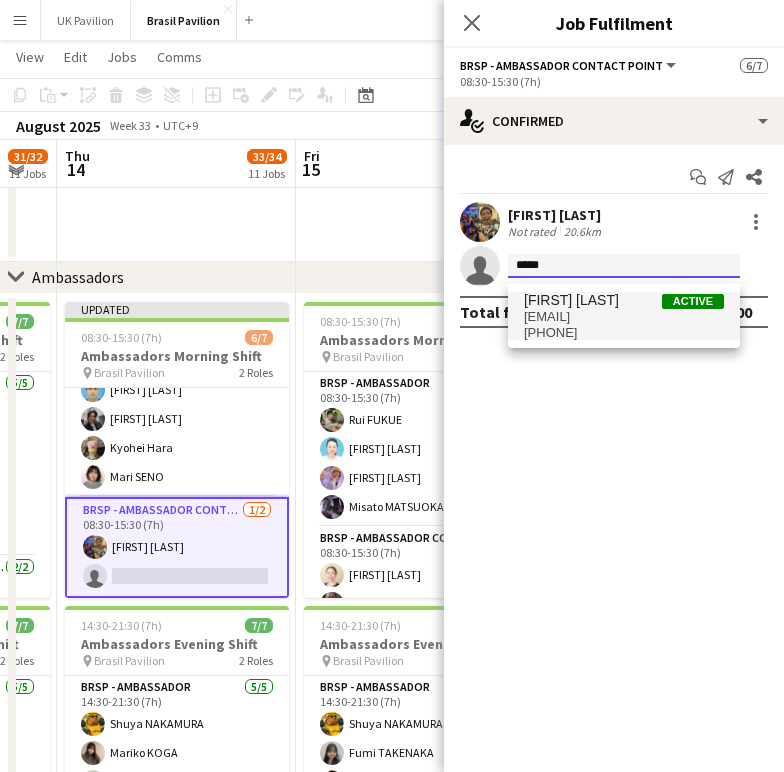 type 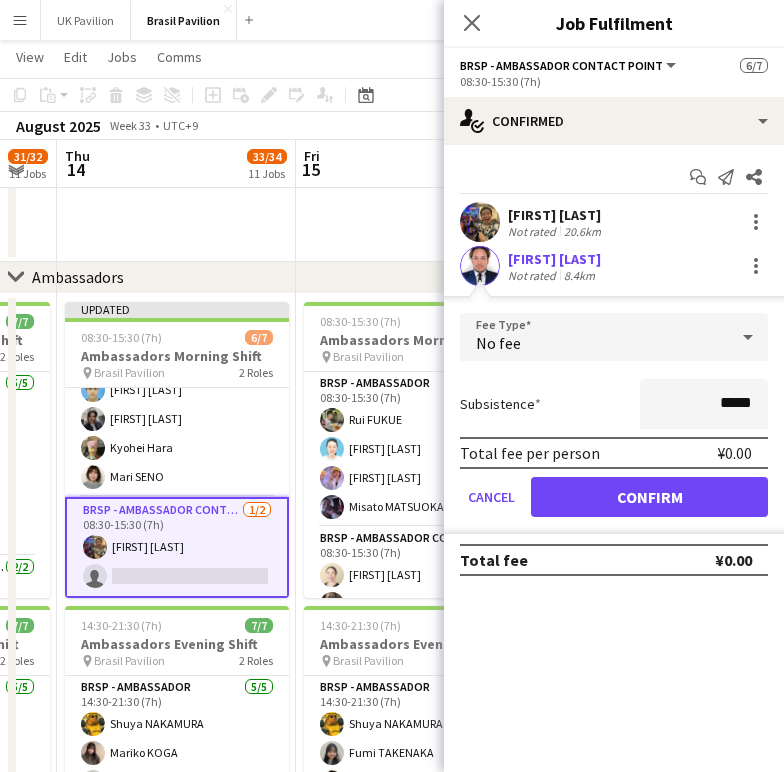 click on "Confirm" at bounding box center [649, 497] 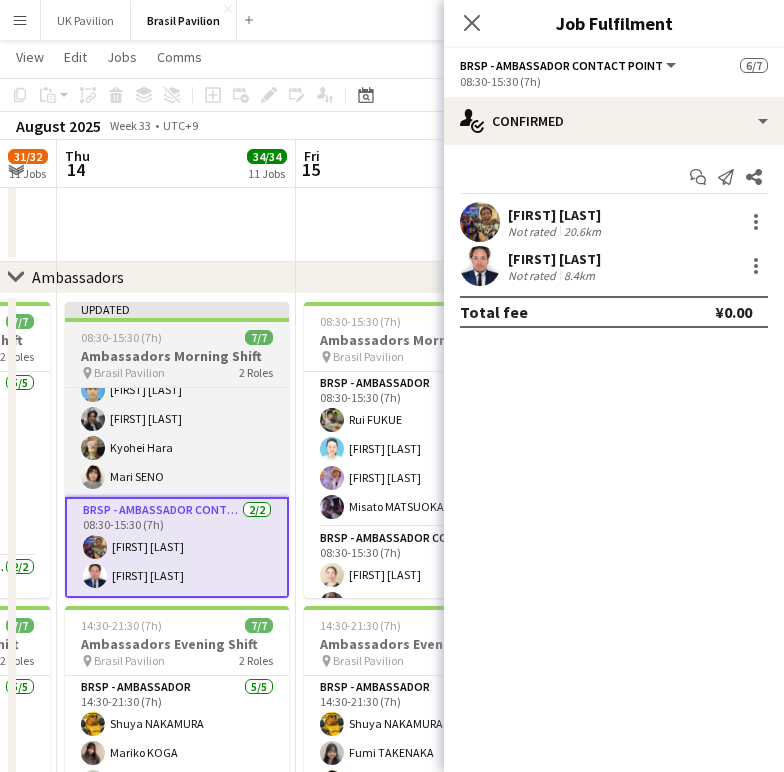 click on "08:30-15:30 (7h)" at bounding box center (121, 337) 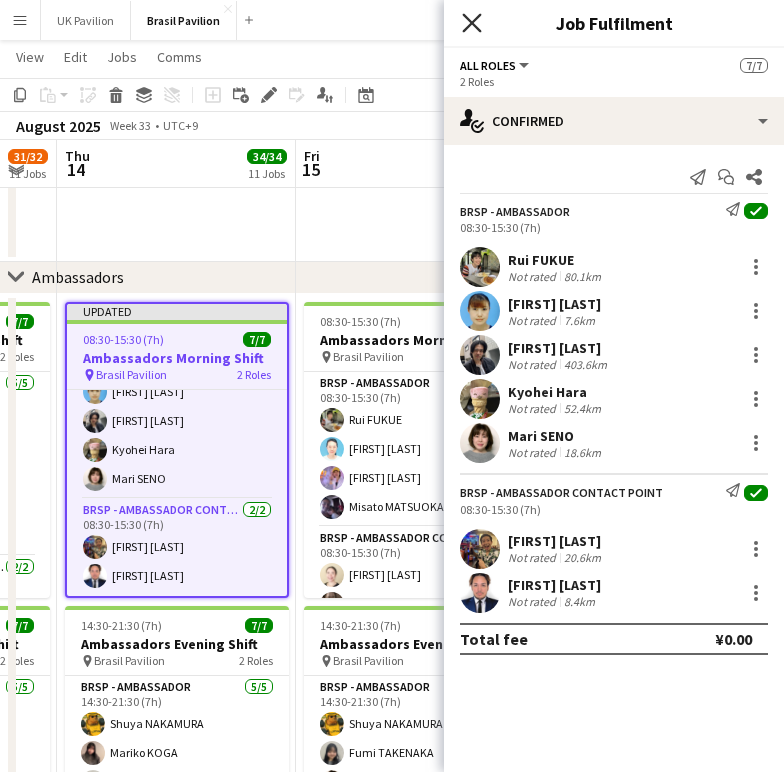 click 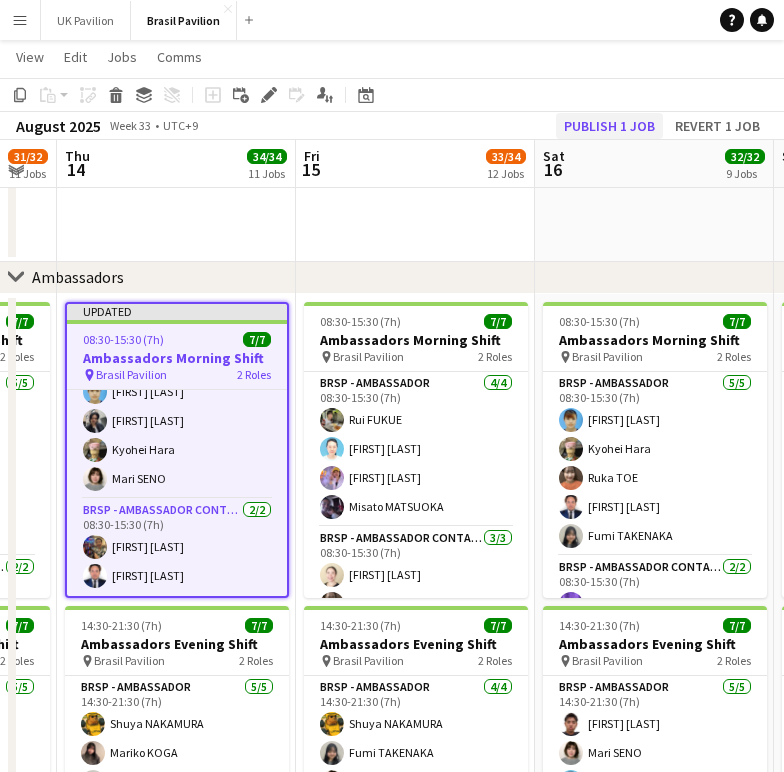 click on "Publish 1 job" 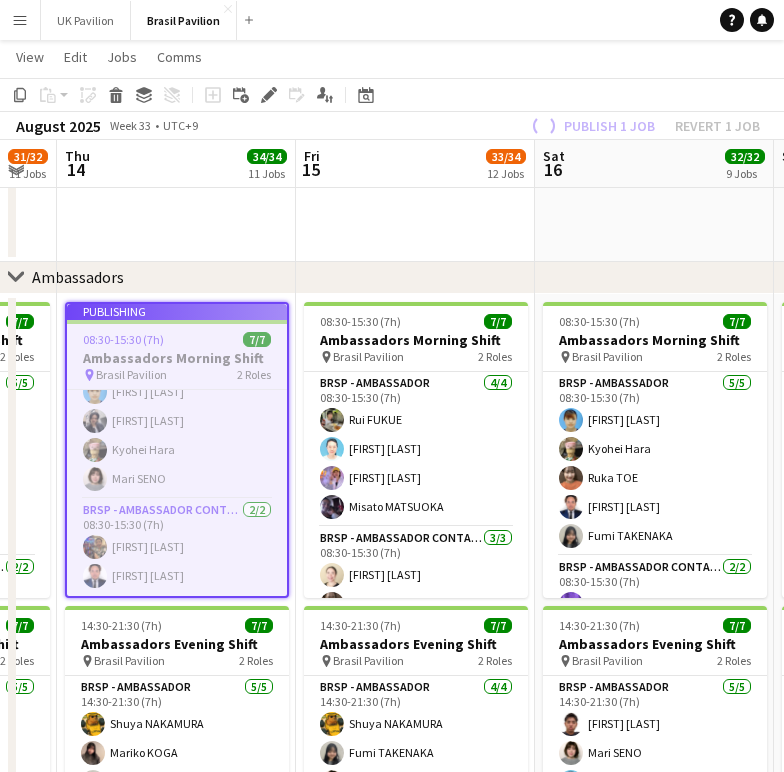 scroll, scrollTop: 89, scrollLeft: 0, axis: vertical 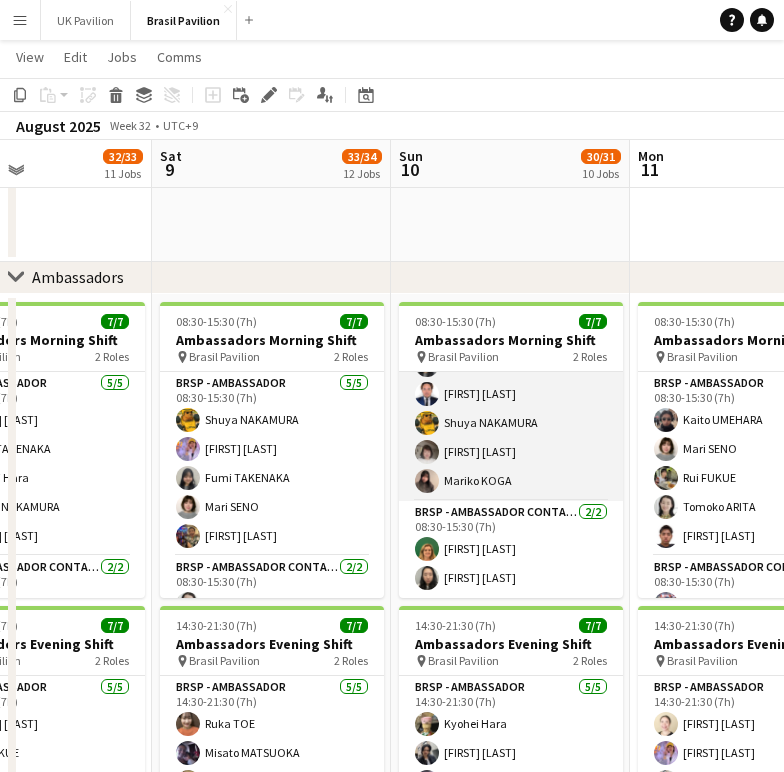 click on "BRSP - Ambassador   5/5   [TIME]-[TIME] ([DURATION])
[FIRST] [LAST] [FIRST] [LAST] [FIRST] [LAST] [FIRST] [LAST] [FIRST] [LAST]" at bounding box center [511, 409] 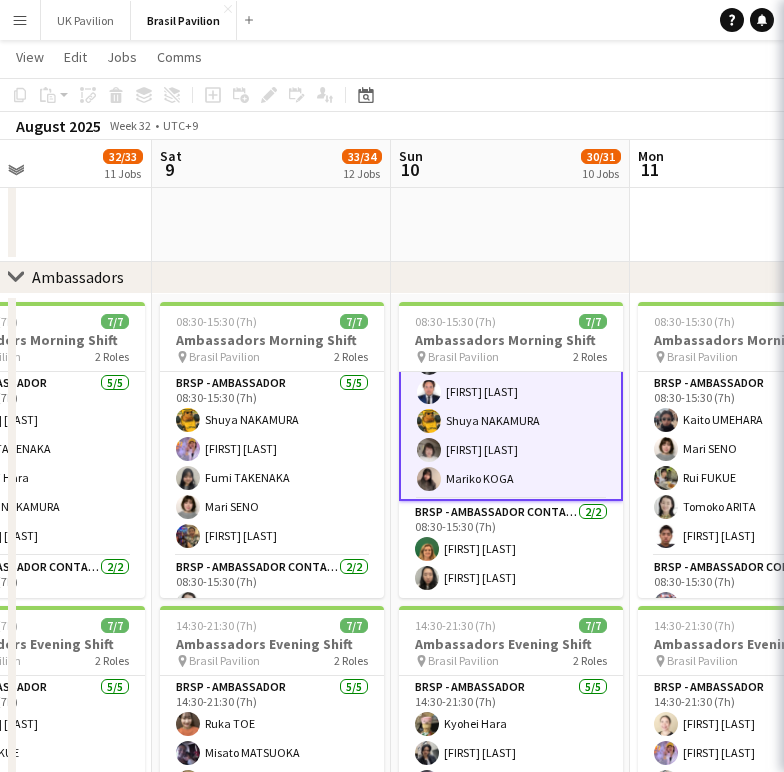 scroll, scrollTop: 85, scrollLeft: 0, axis: vertical 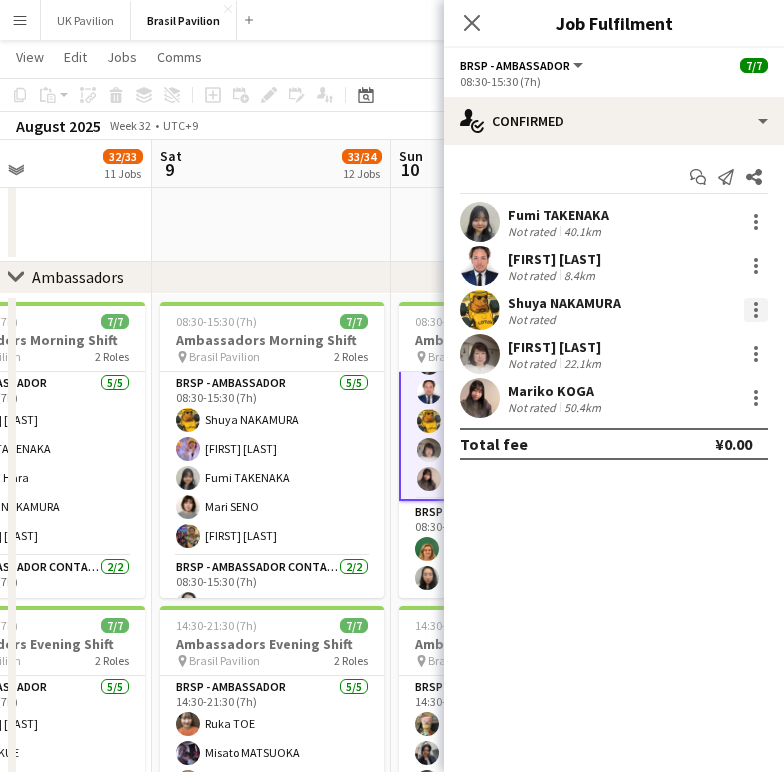 click at bounding box center (756, 310) 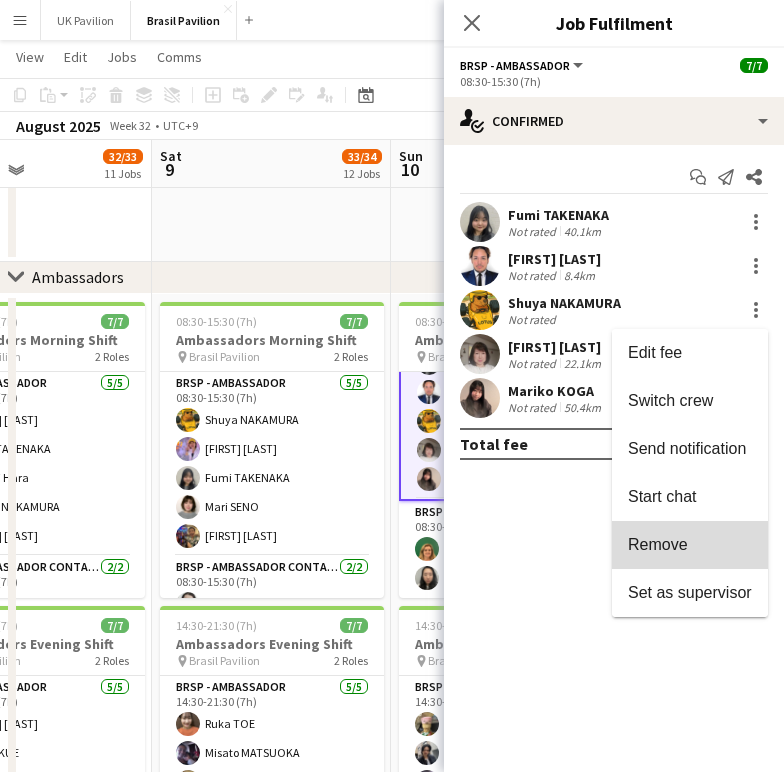 click on "Remove" at bounding box center [658, 544] 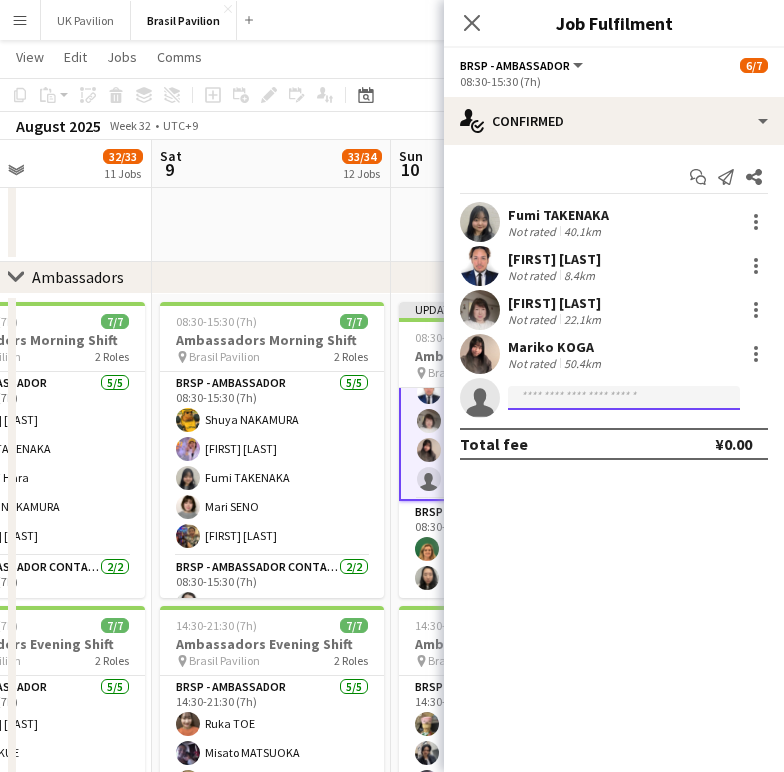 click 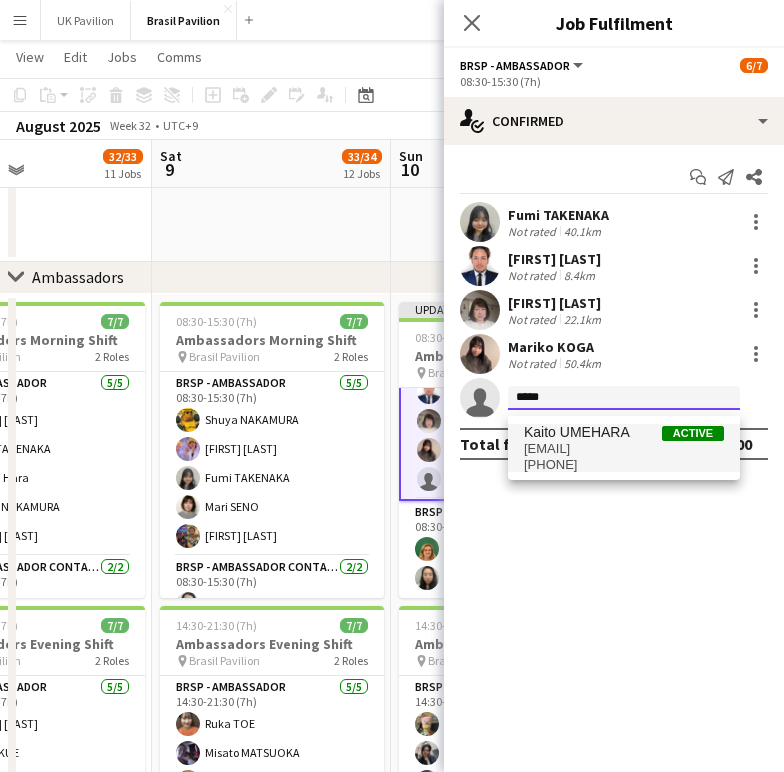 type on "*****" 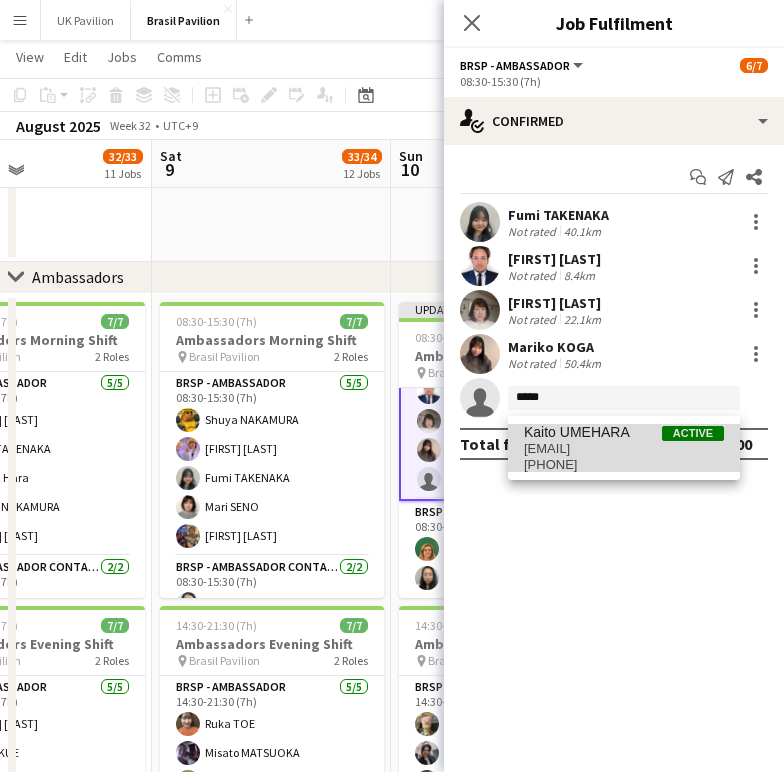 click on "[EMAIL]" at bounding box center [624, 449] 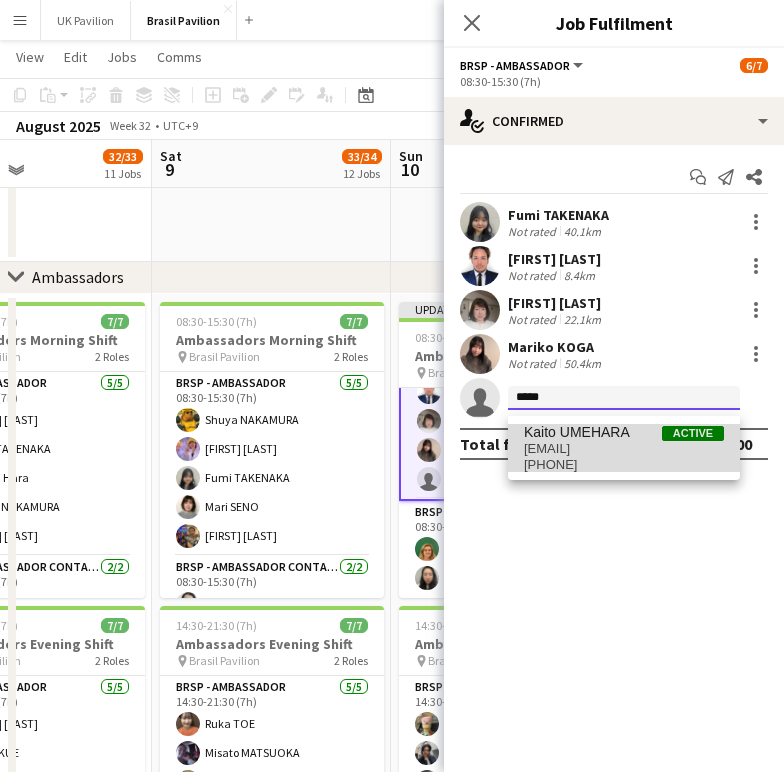 type 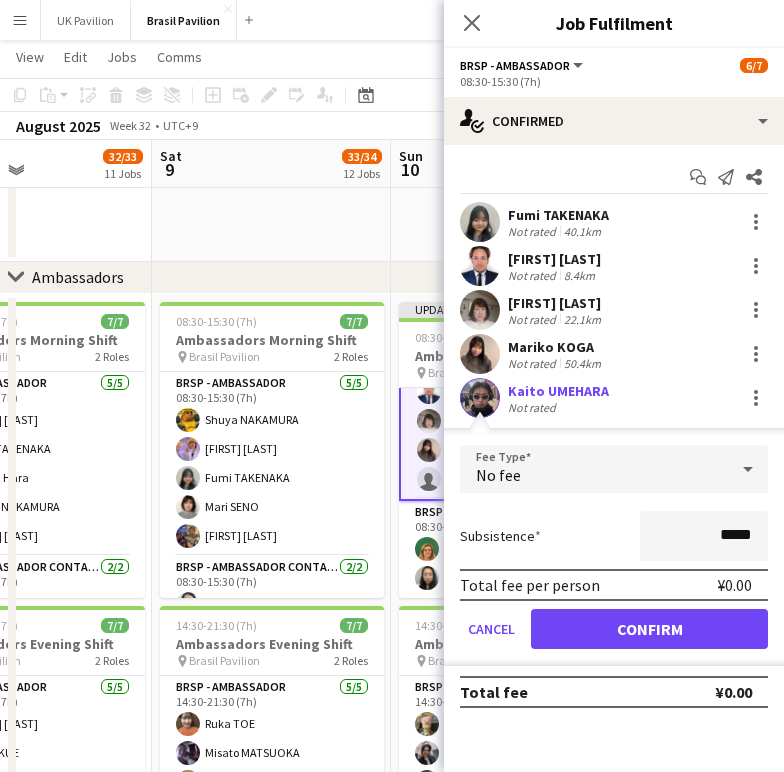 click on "Confirm" at bounding box center (649, 629) 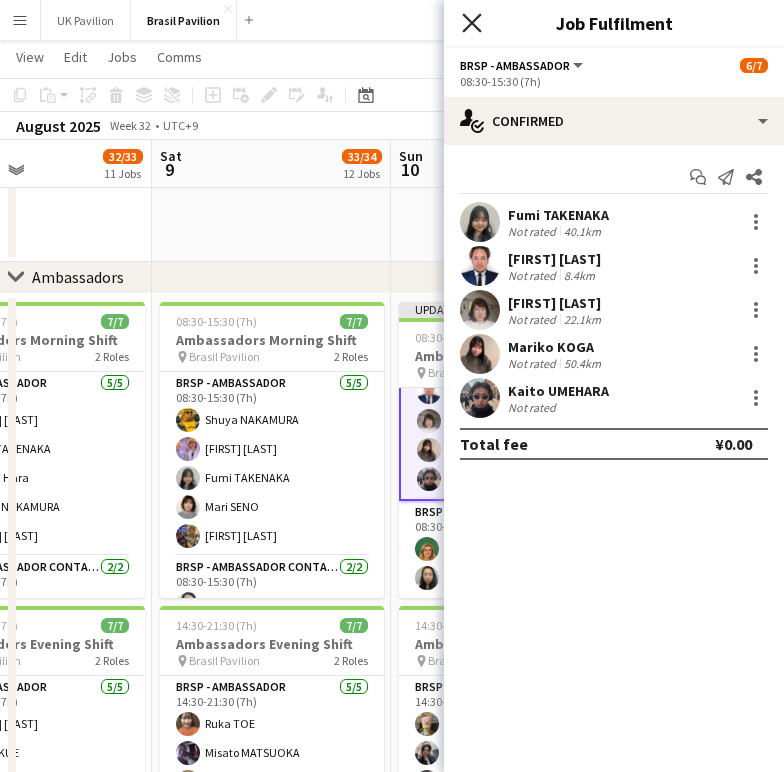 click on "Close pop-in" 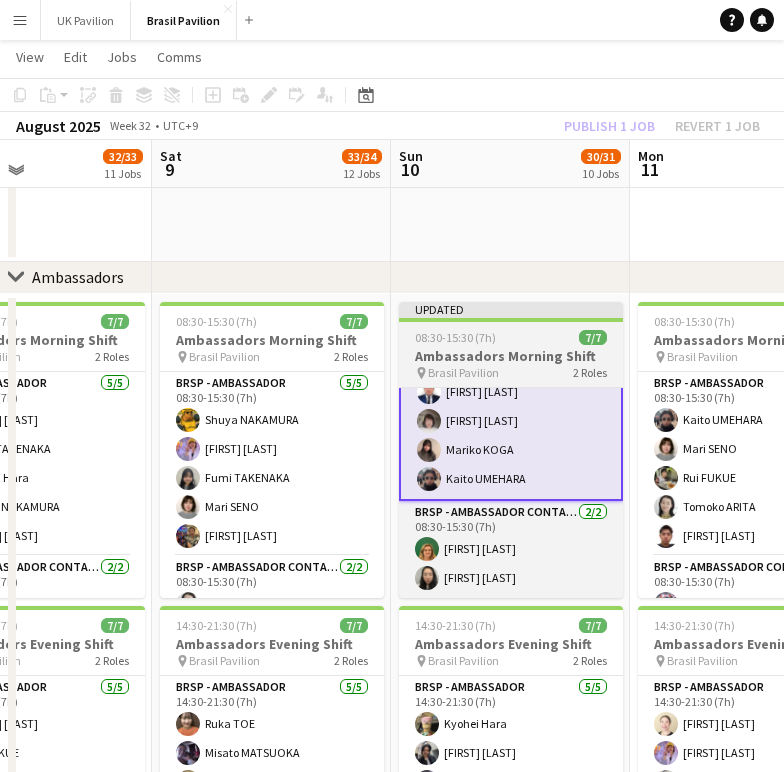 click on "Ambassadors Morning Shift" at bounding box center [511, 356] 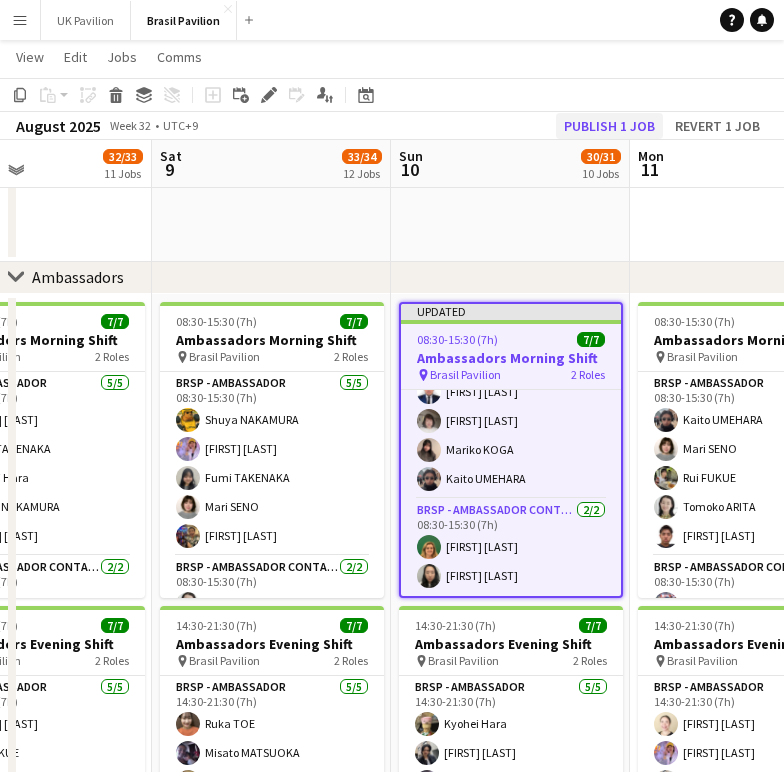 click on "Publish 1 job" 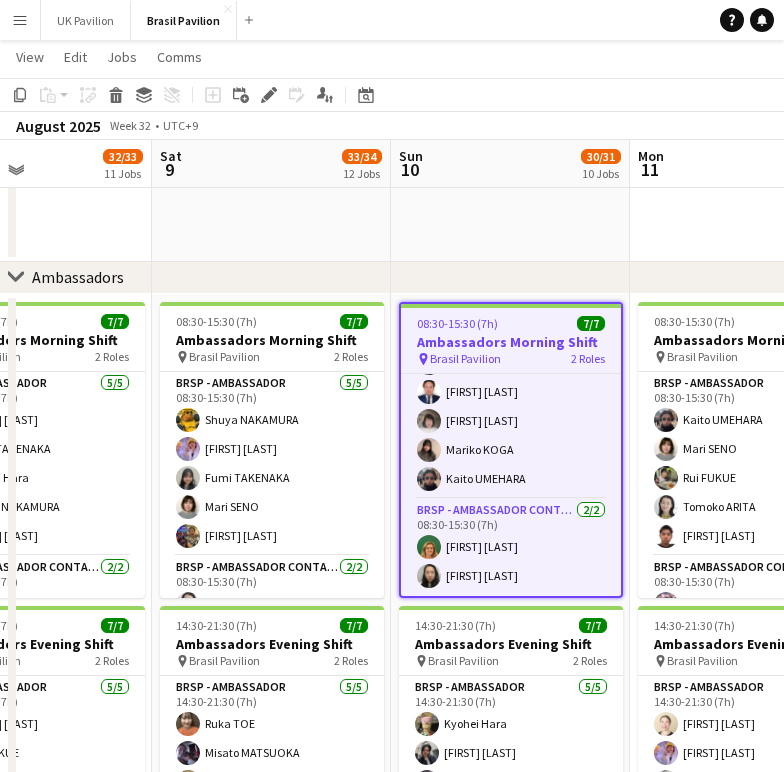 click on "Menu" at bounding box center [20, 20] 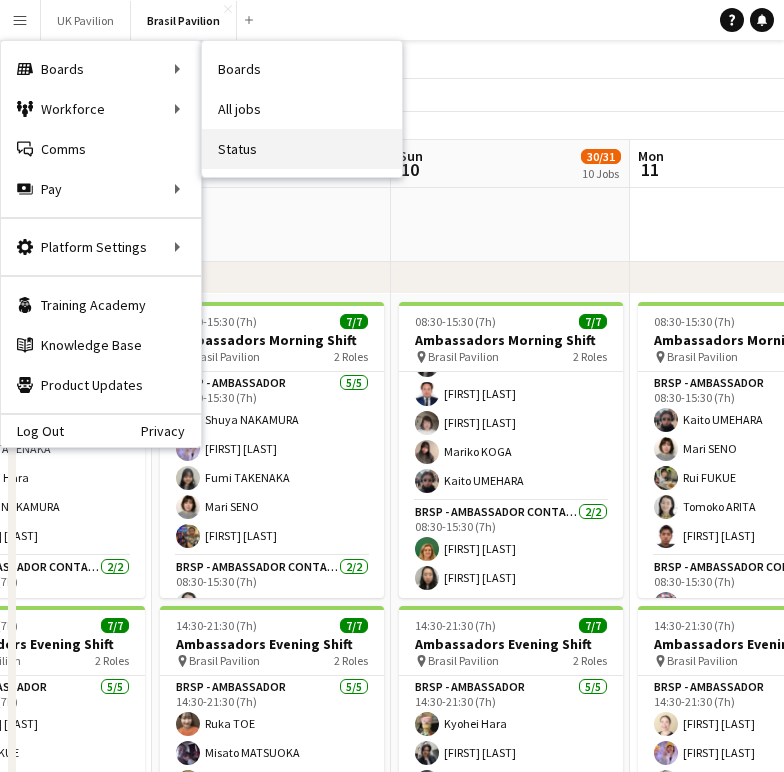 click on "Status" at bounding box center (302, 149) 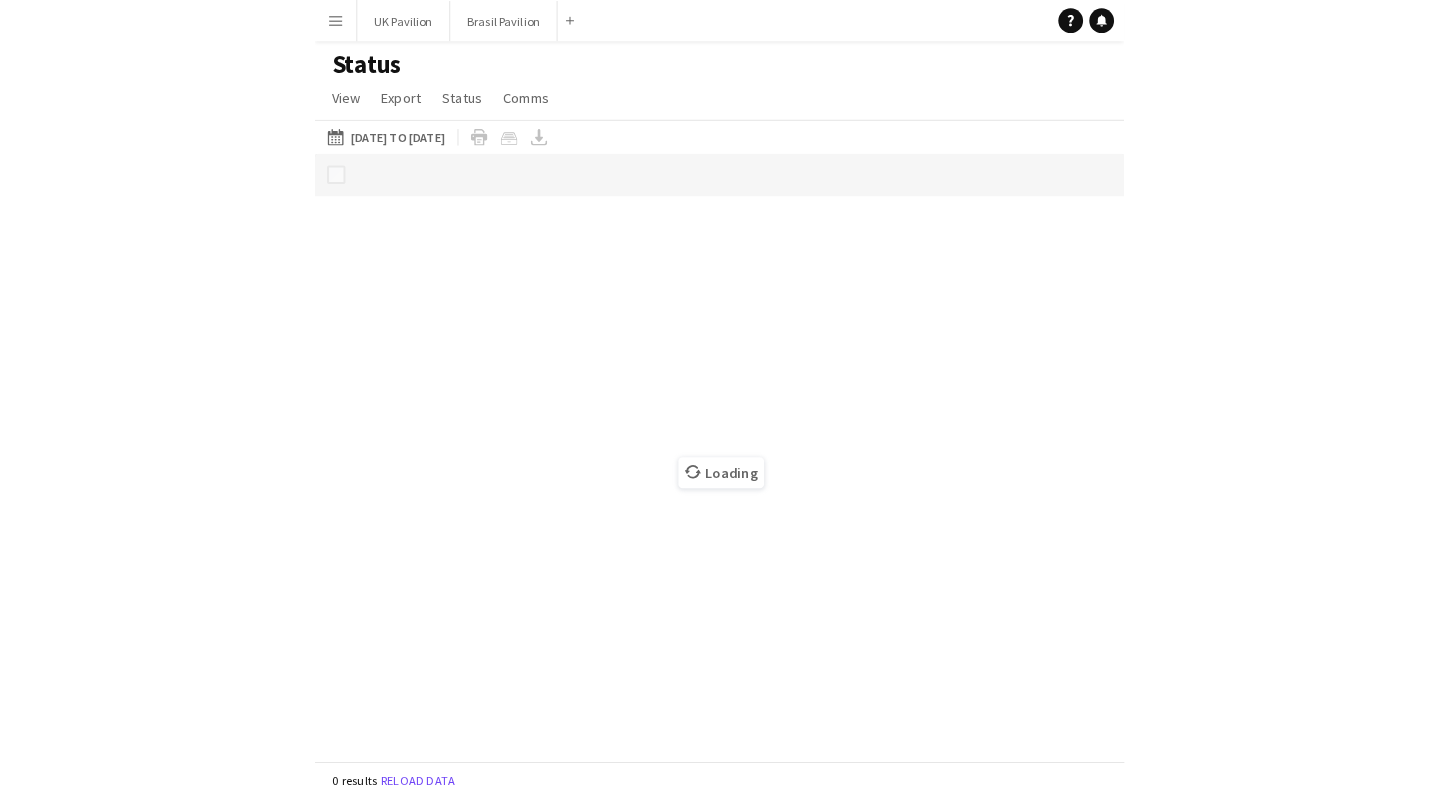 scroll, scrollTop: 0, scrollLeft: 0, axis: both 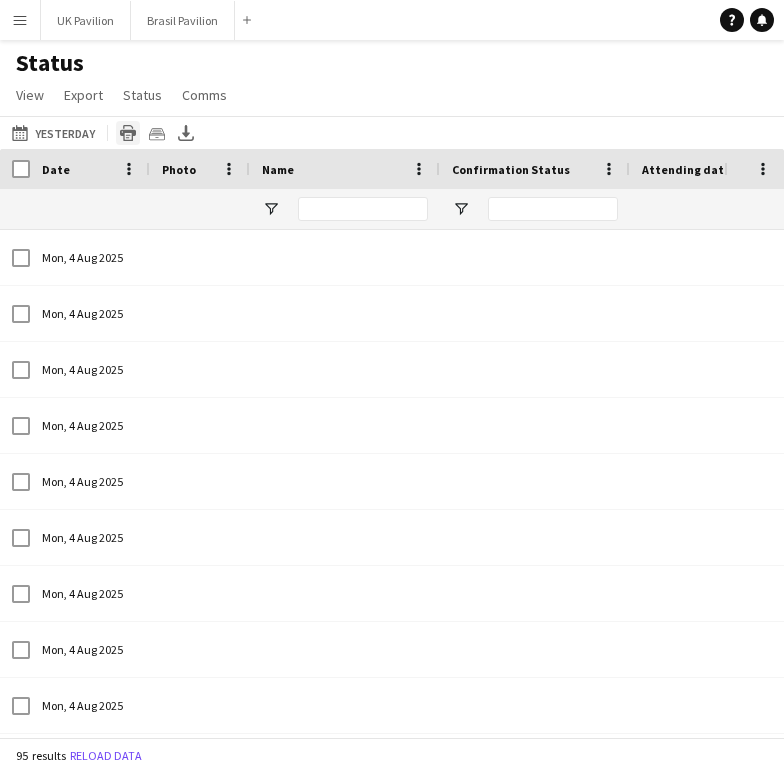type on "**********" 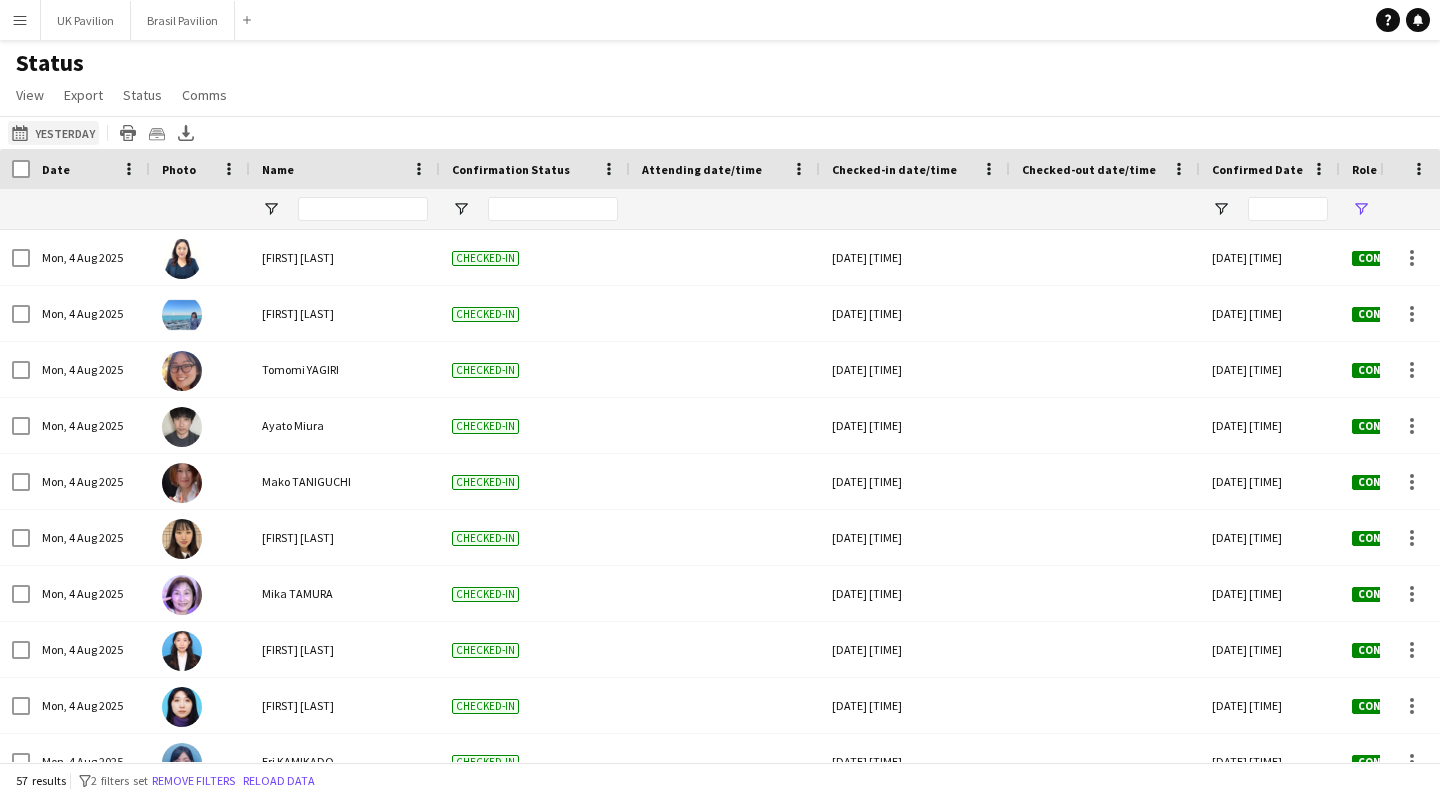 click on "[DATE] to [DATE]
Yesterday" 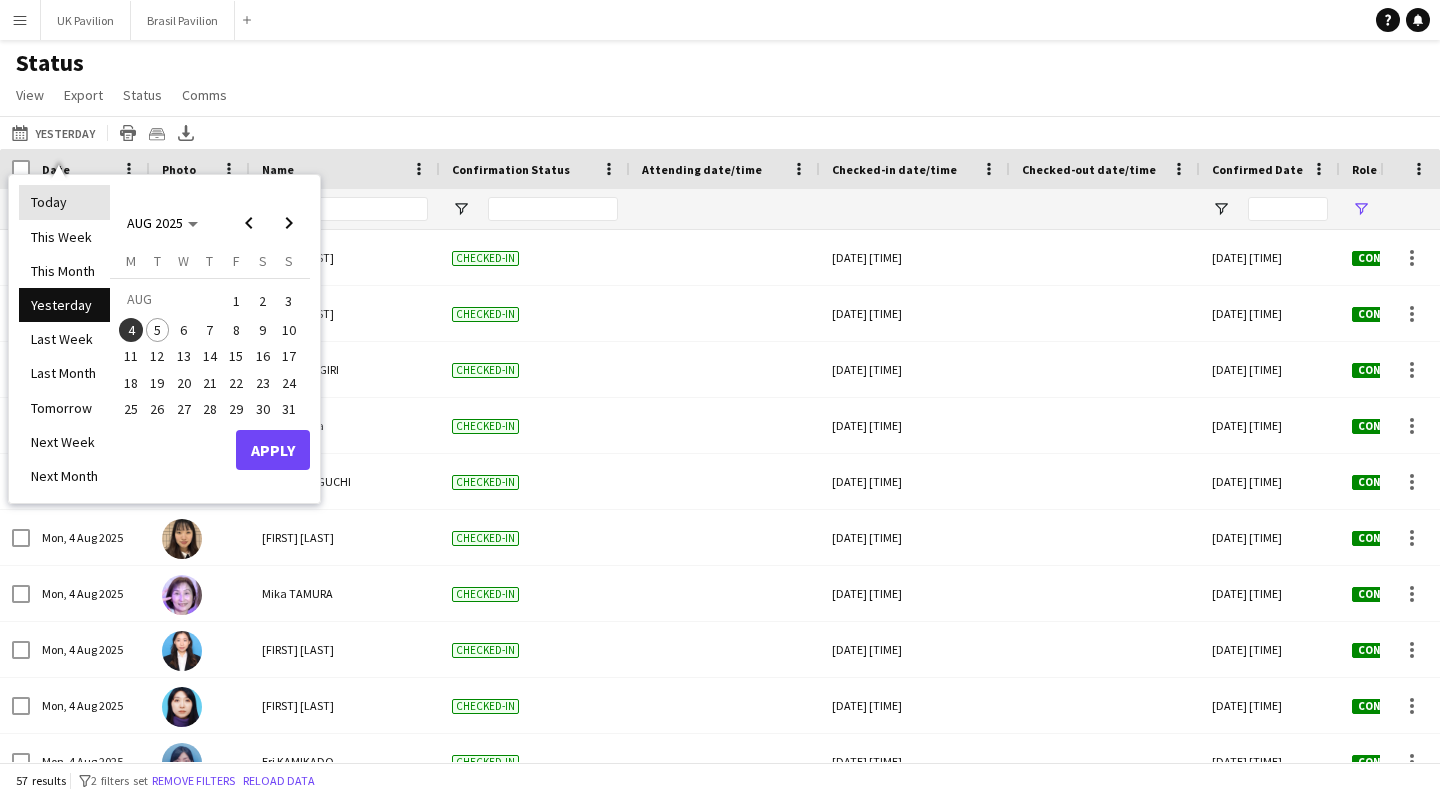 click on "Today" at bounding box center [64, 202] 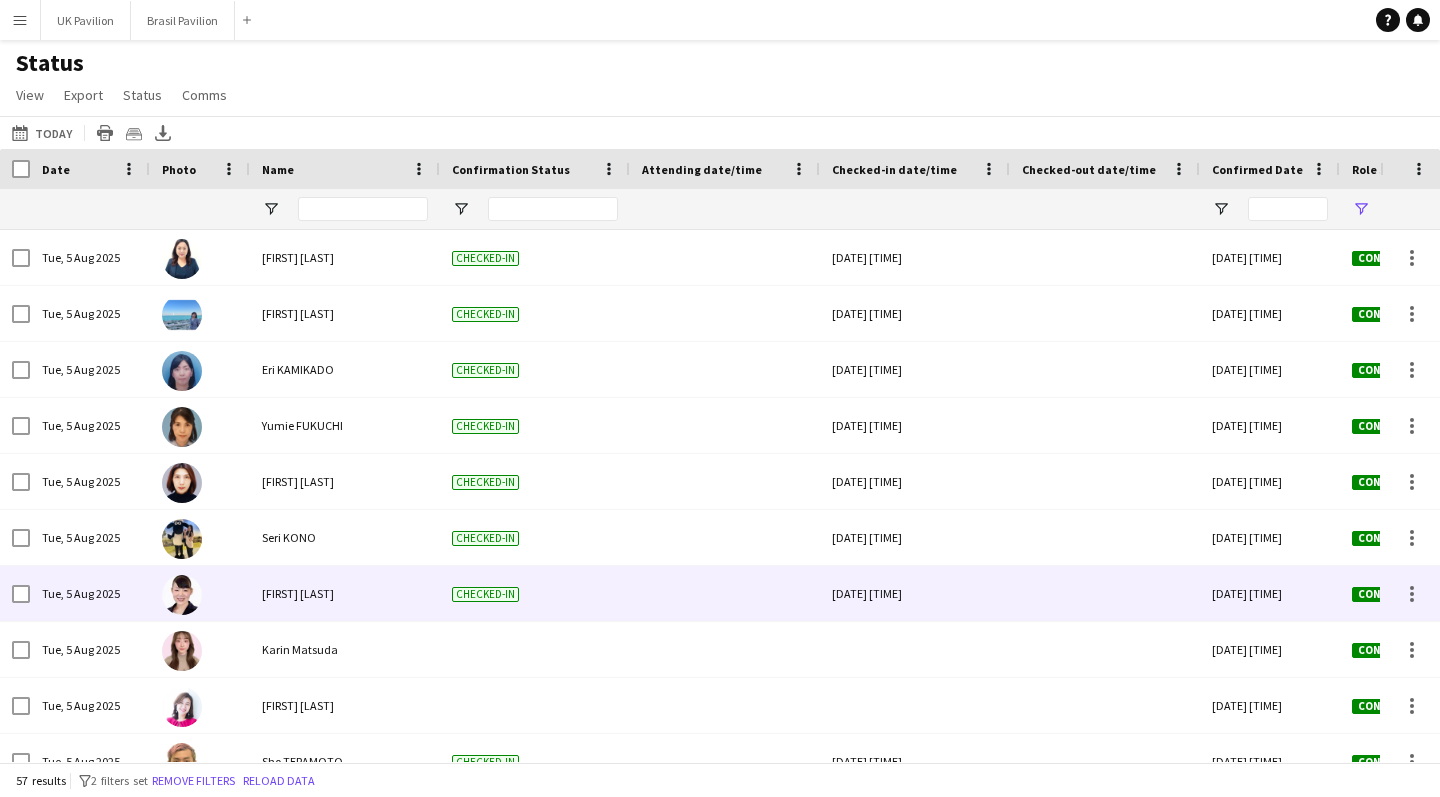 scroll, scrollTop: 0, scrollLeft: 104, axis: horizontal 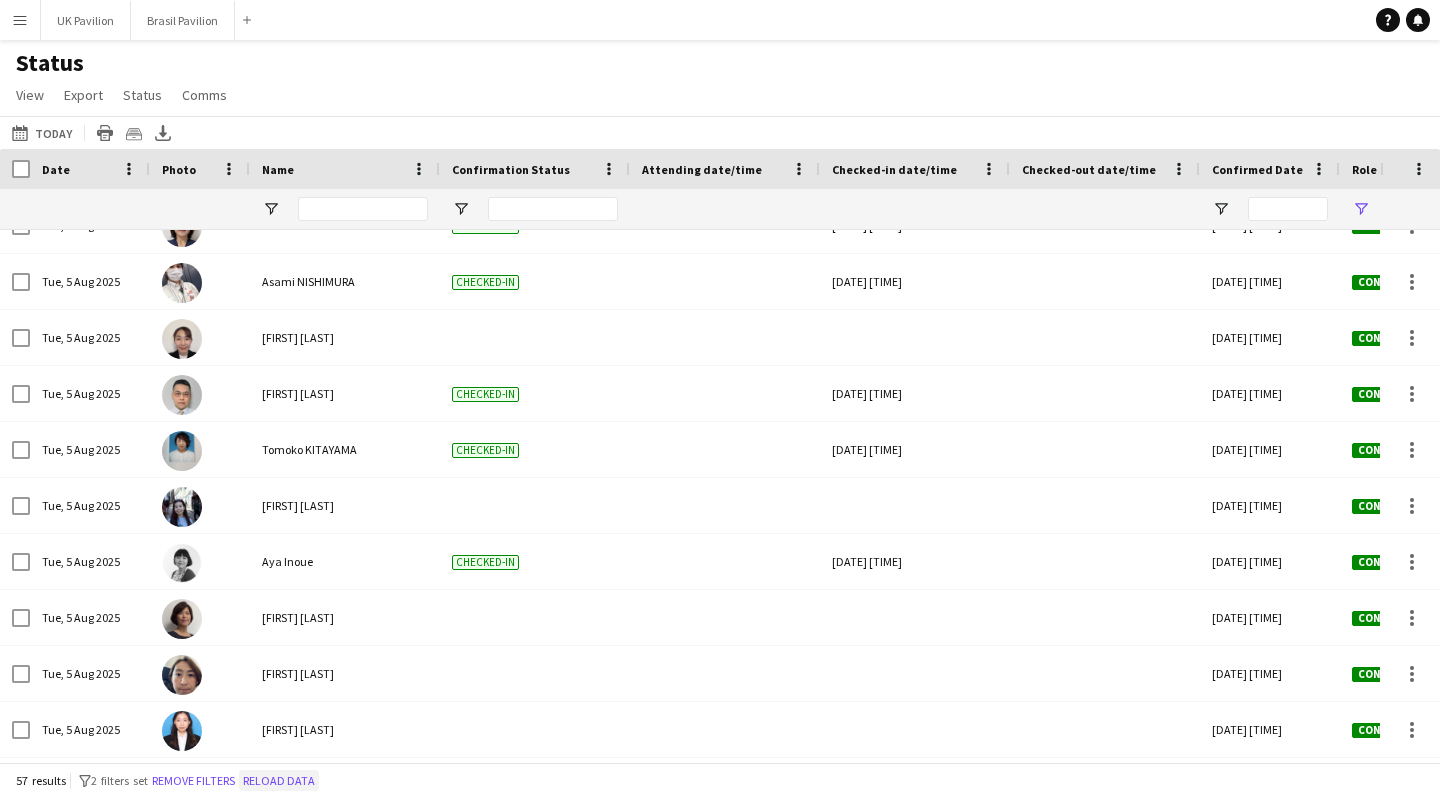 click on "Reload data" 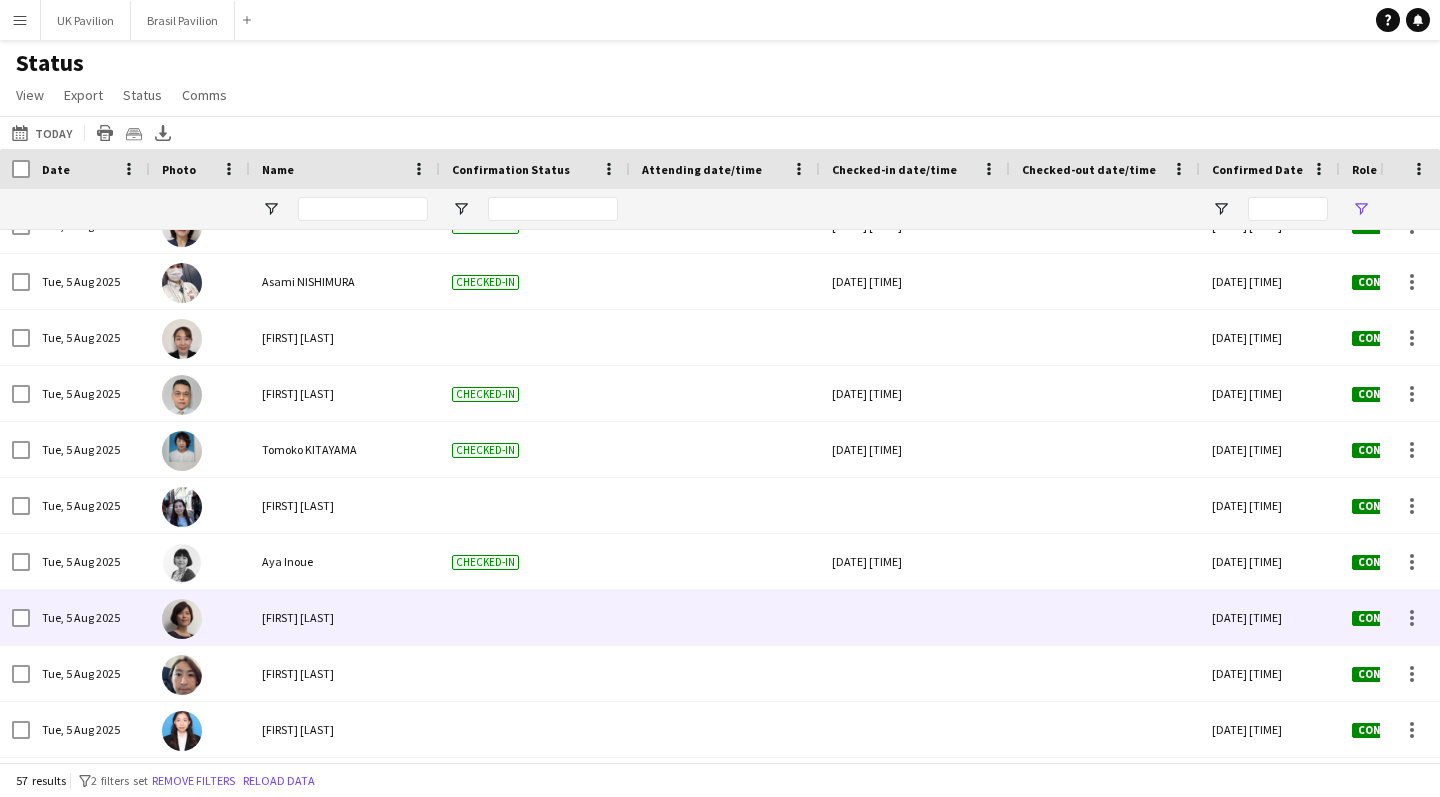 scroll, scrollTop: 972, scrollLeft: 0, axis: vertical 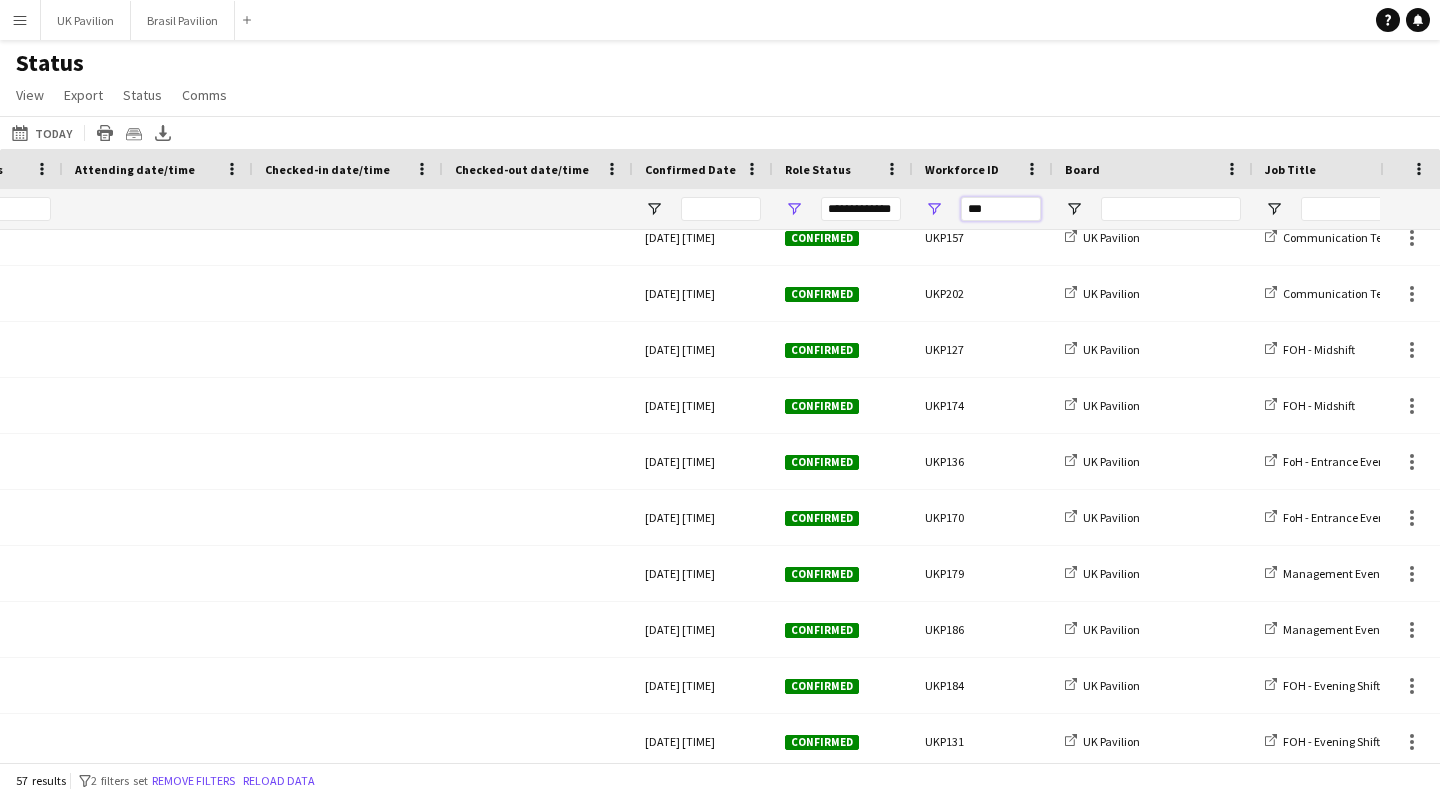 click on "***" at bounding box center [1001, 209] 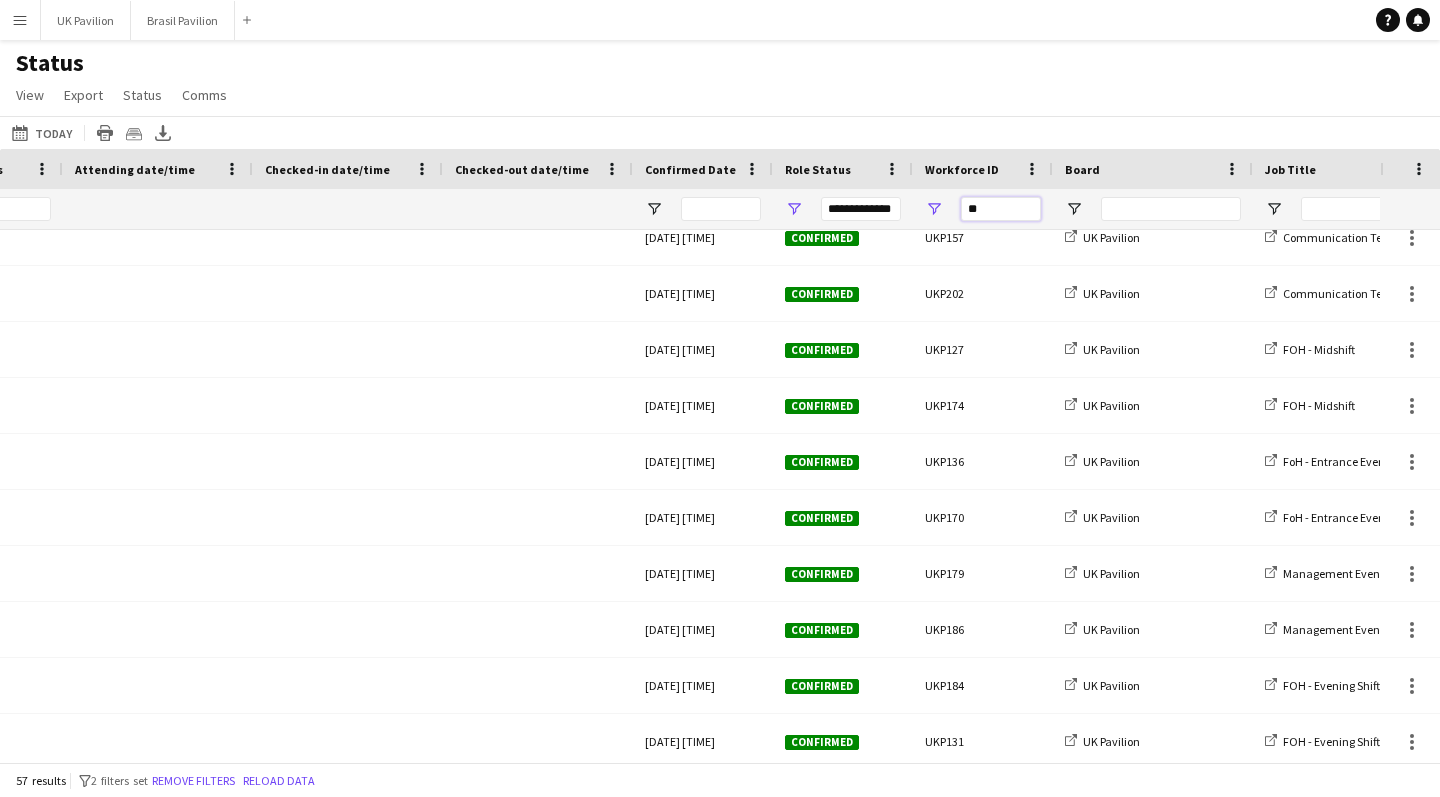 type on "*" 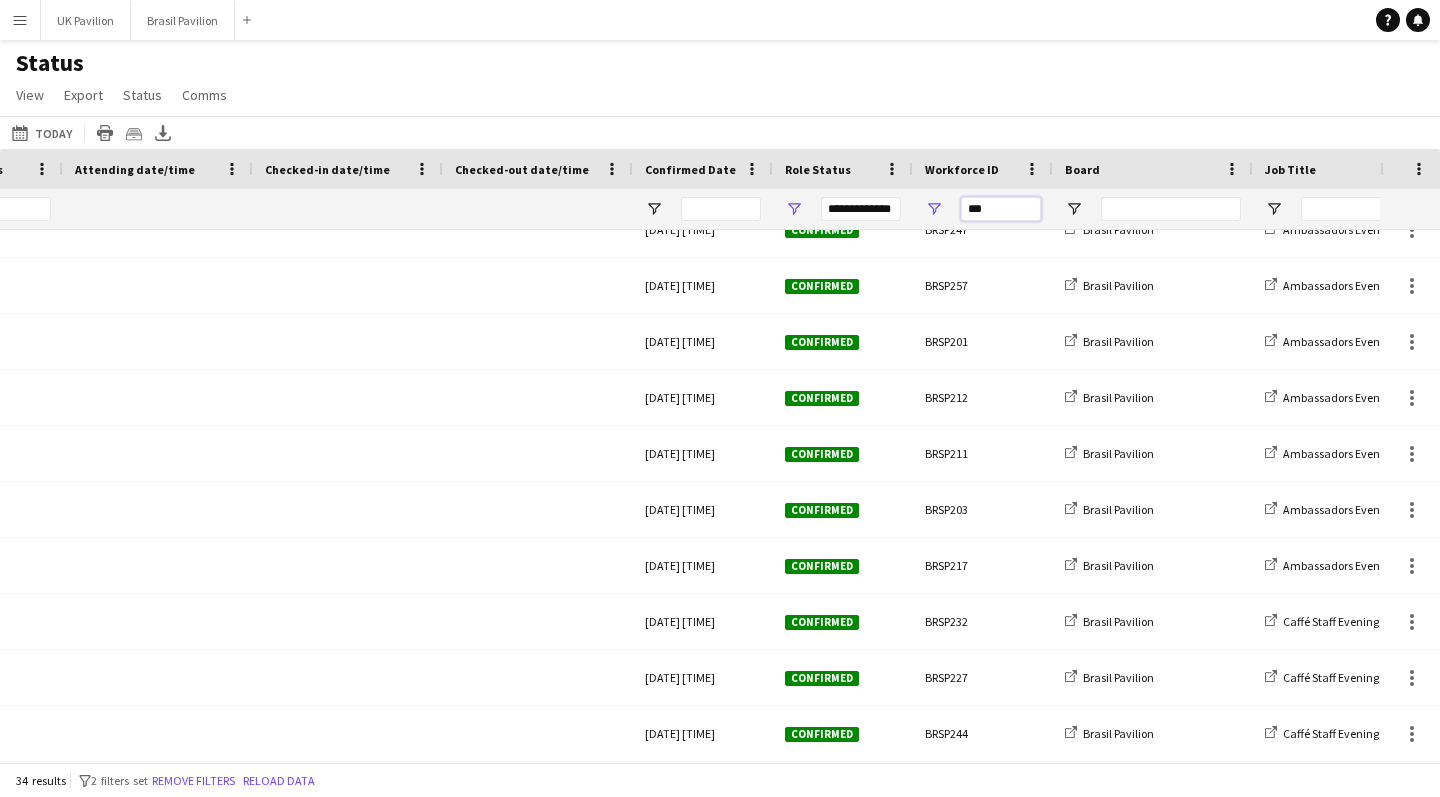 type on "****" 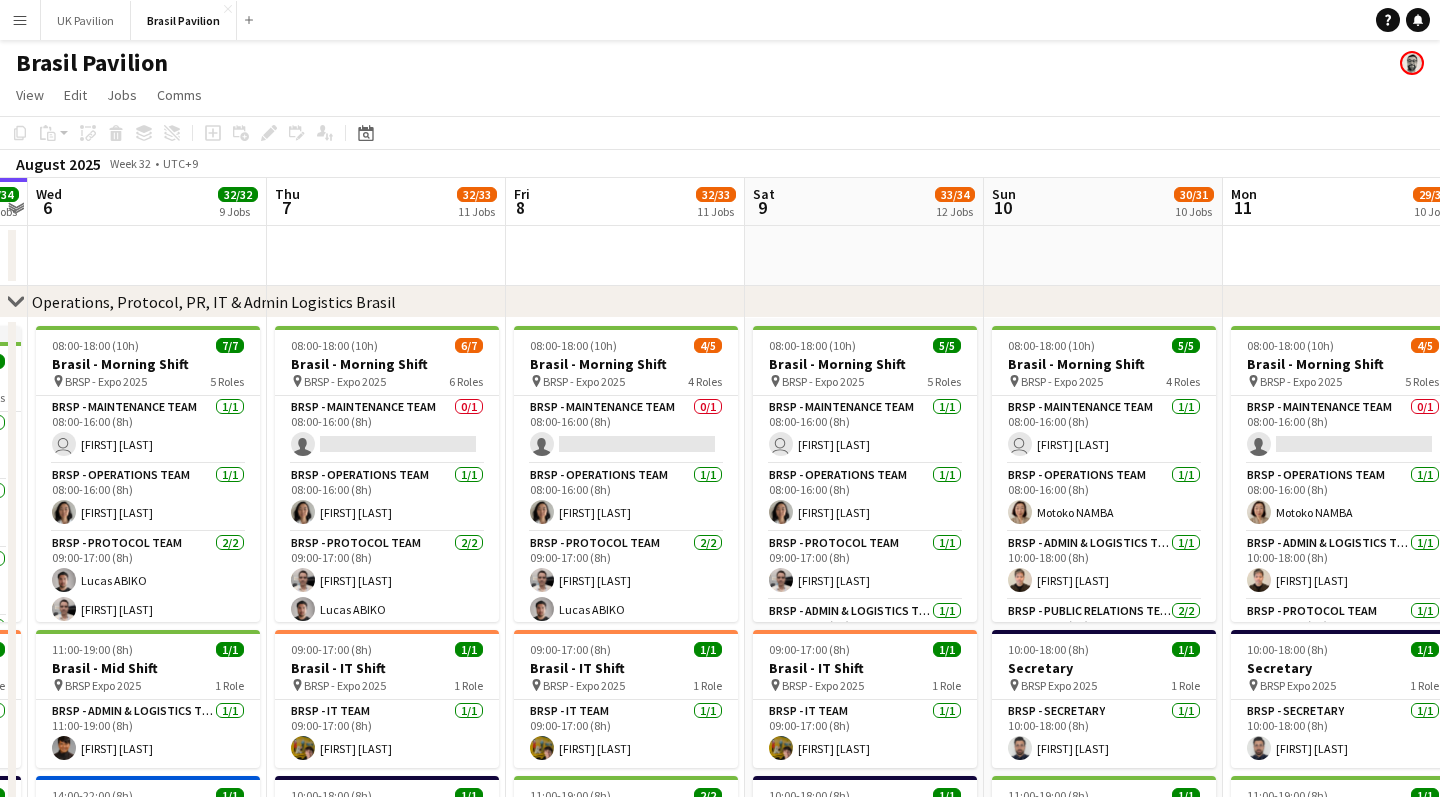 click on "Menu" at bounding box center (20, 20) 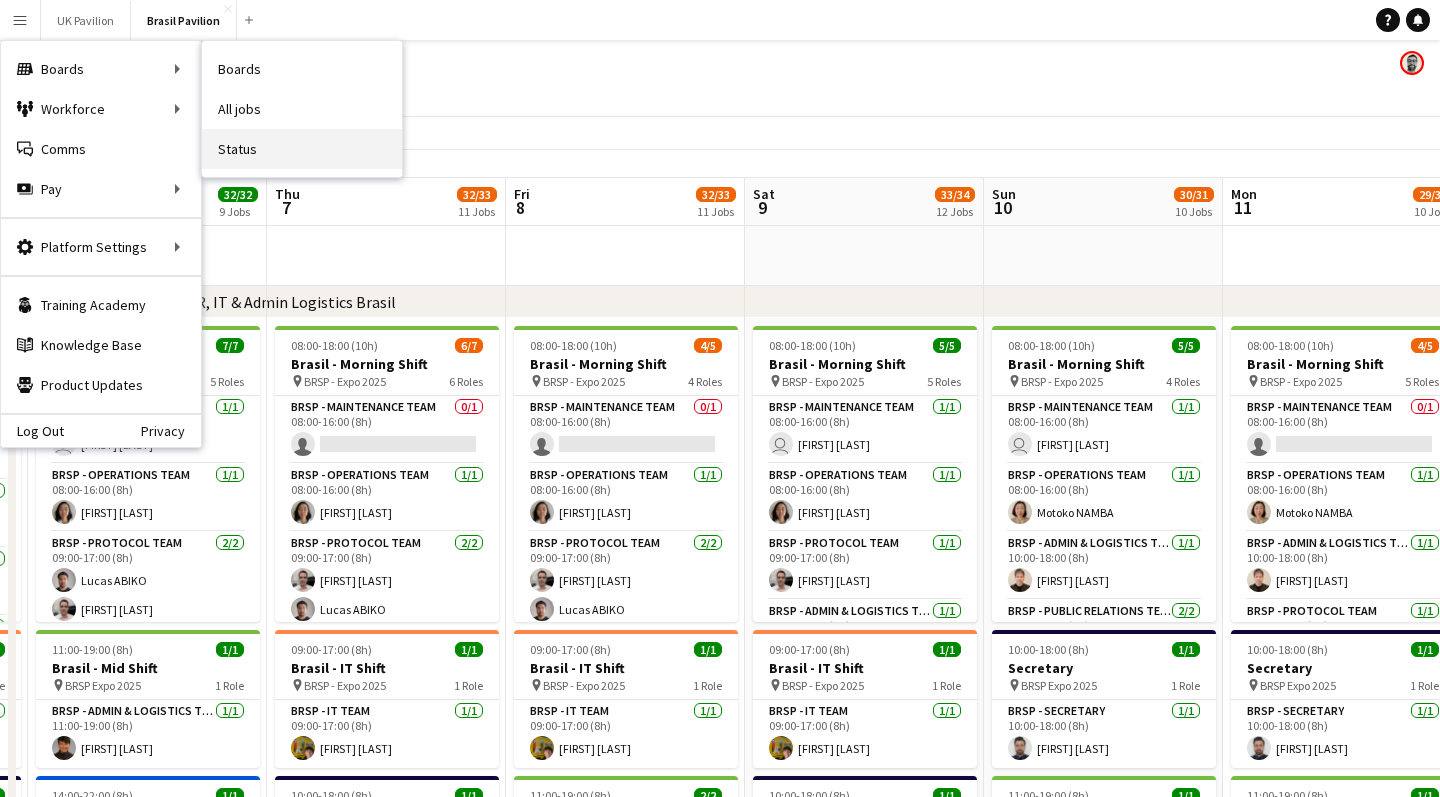 click on "Status" at bounding box center [302, 149] 